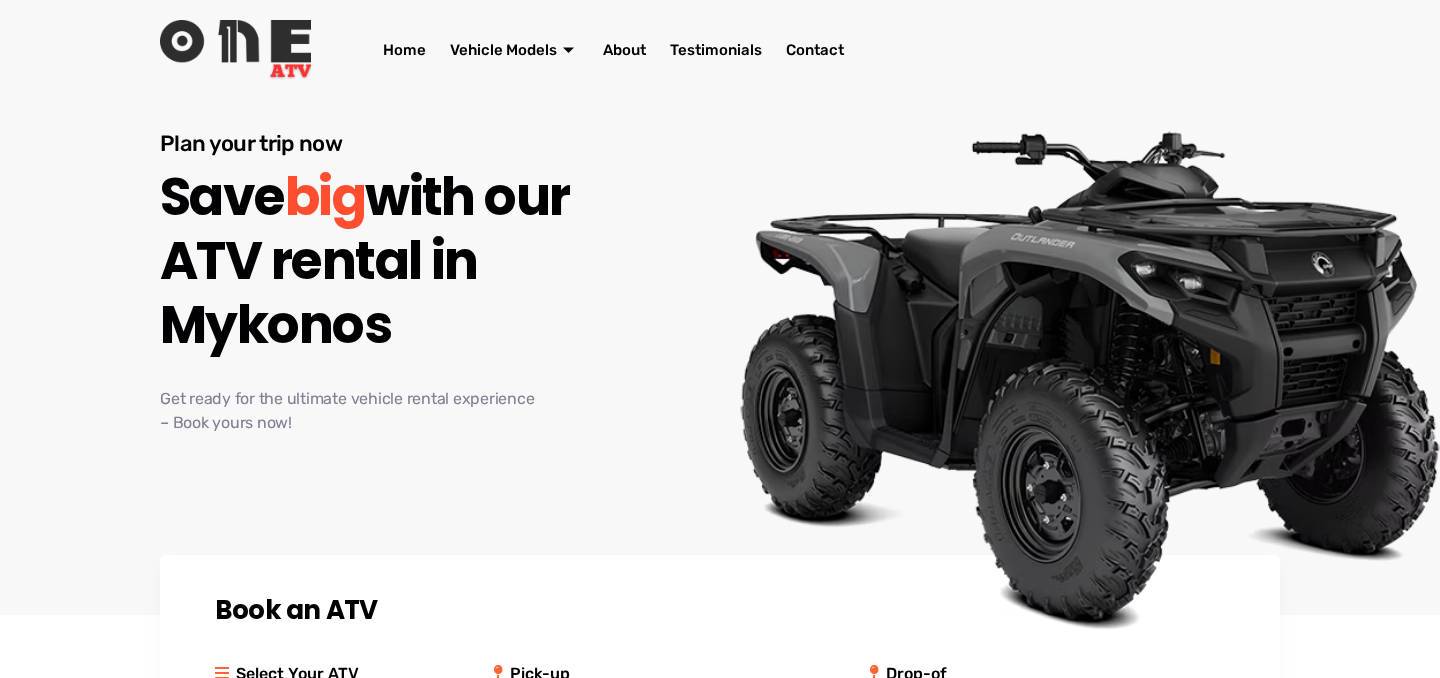 scroll, scrollTop: 0, scrollLeft: 0, axis: both 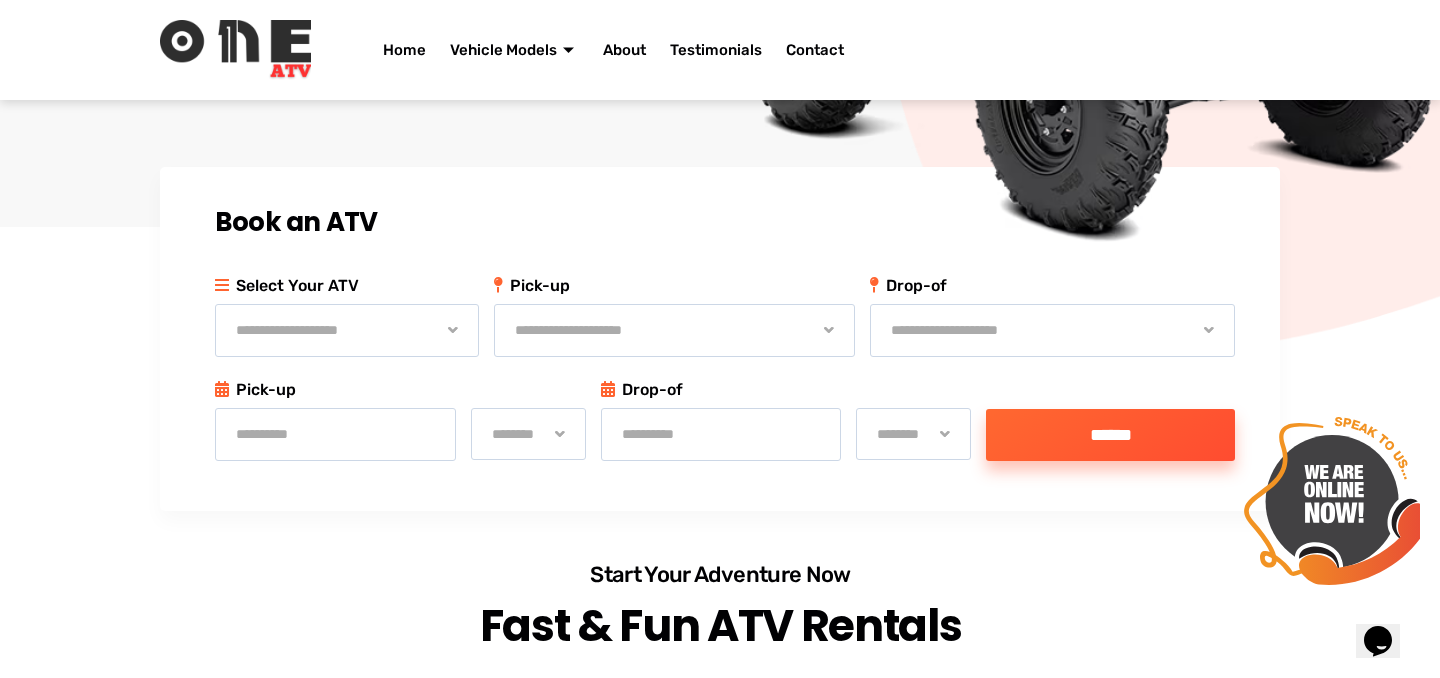 click on "**********" at bounding box center (347, 330) 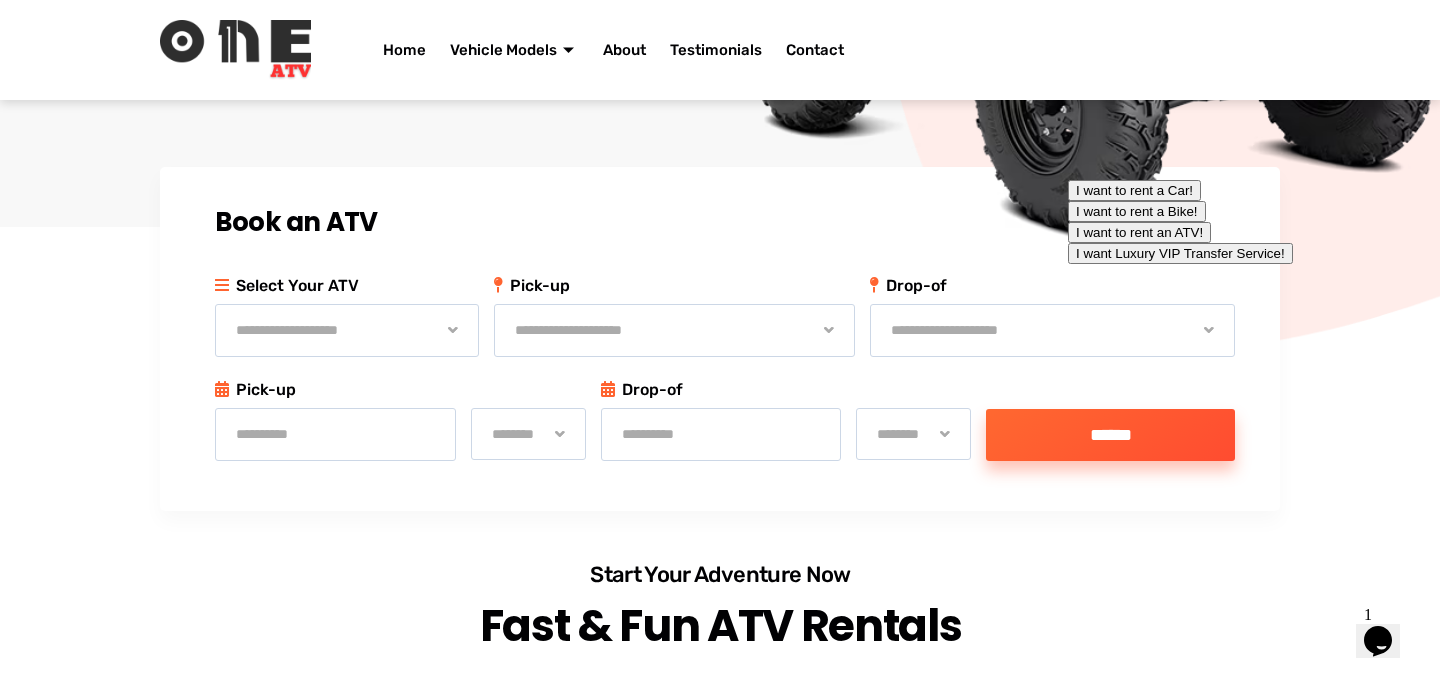 select on "**********" 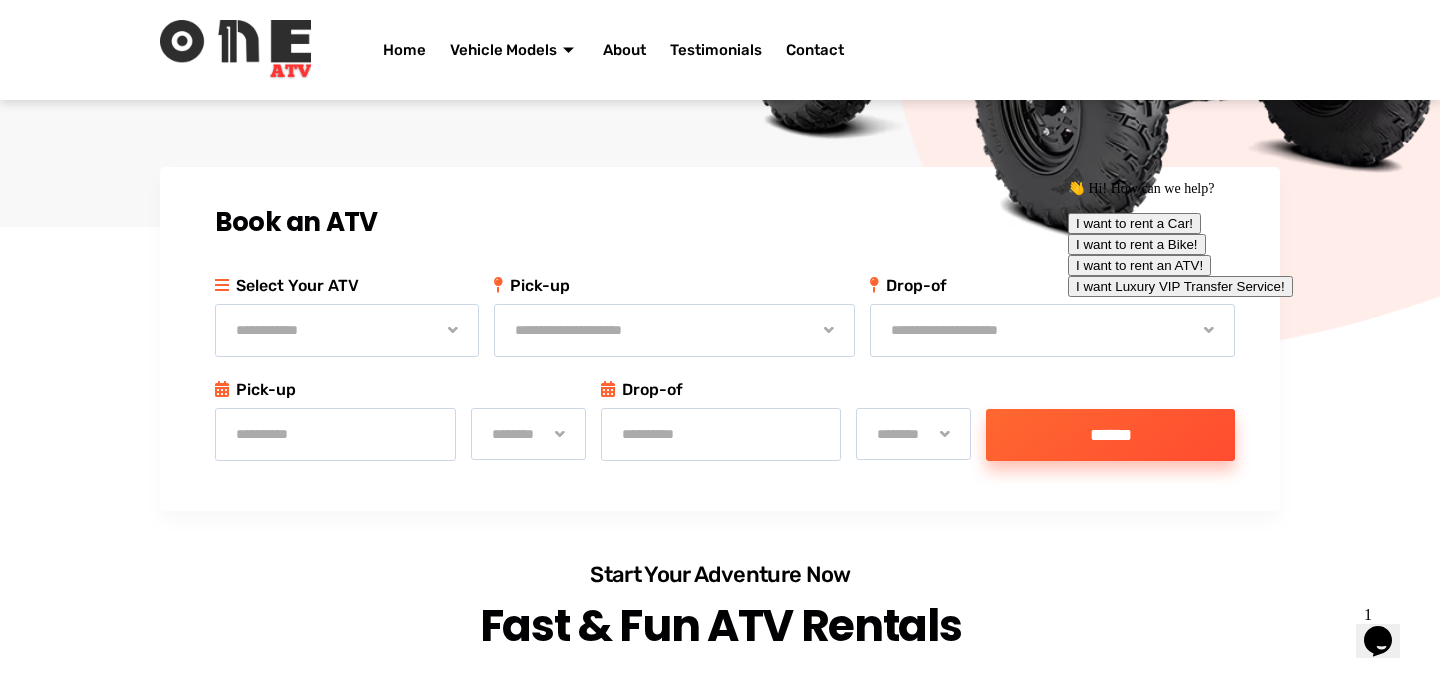 click on "**********" at bounding box center (674, 330) 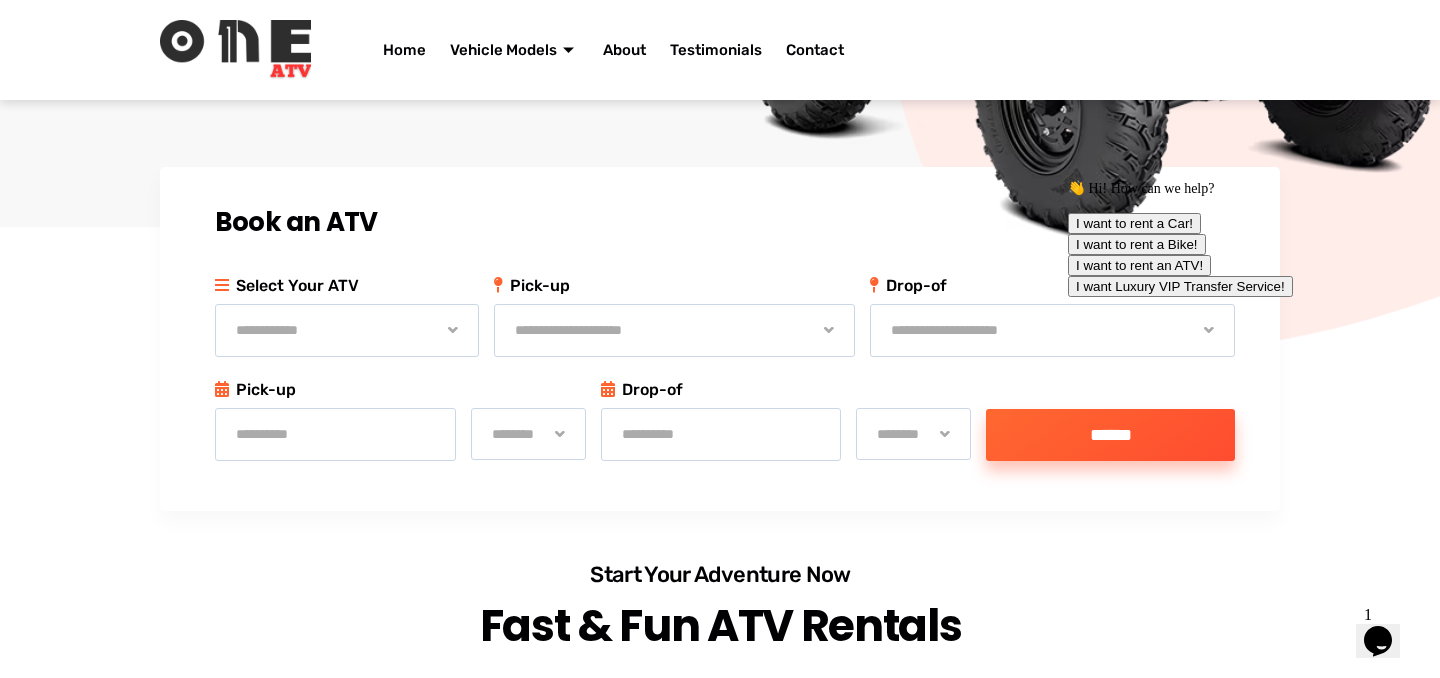 click on "**********" at bounding box center (1053, 330) 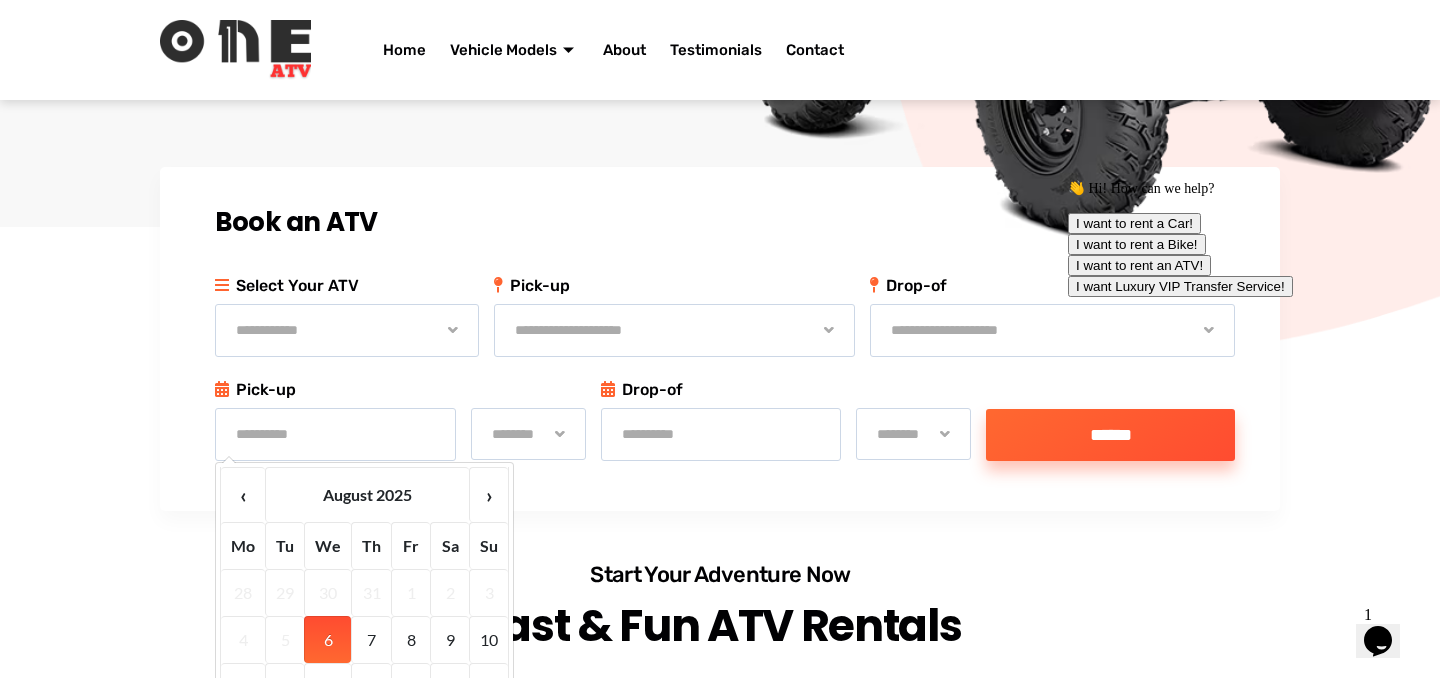 click at bounding box center (335, 434) 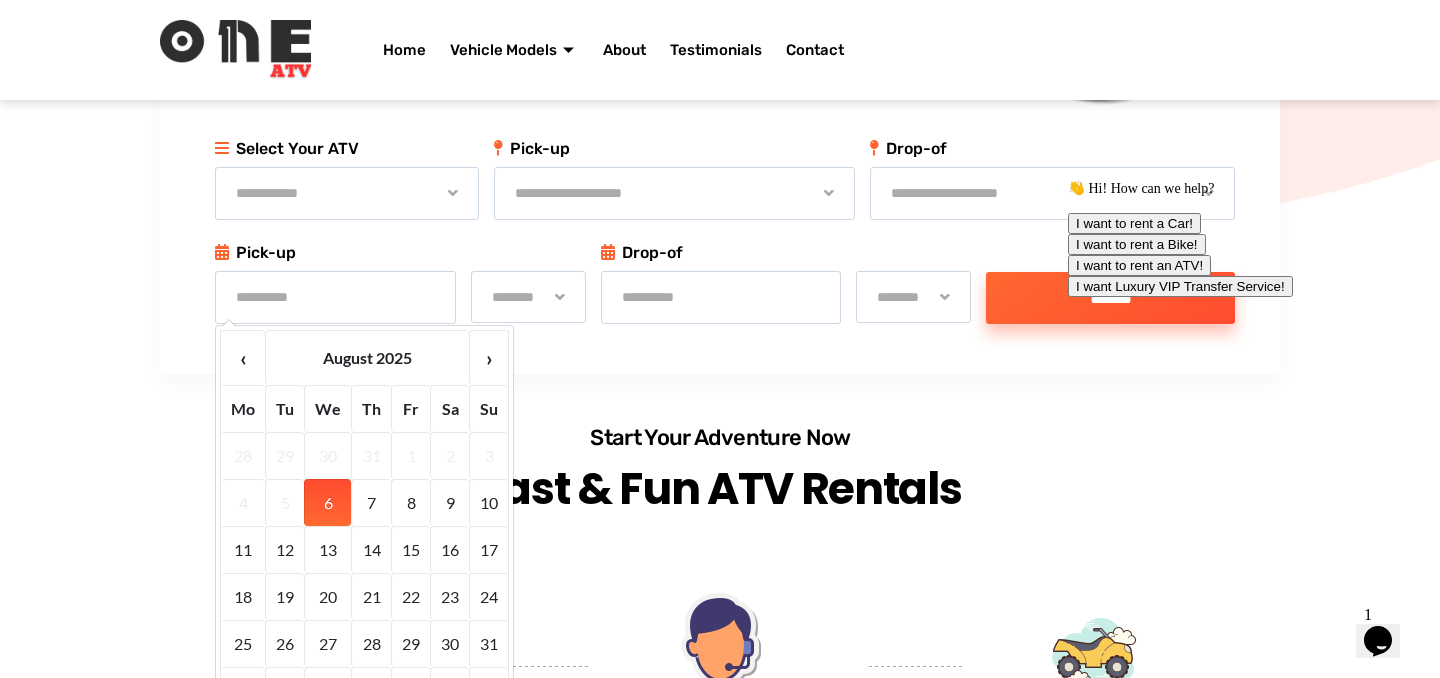 scroll, scrollTop: 554, scrollLeft: 0, axis: vertical 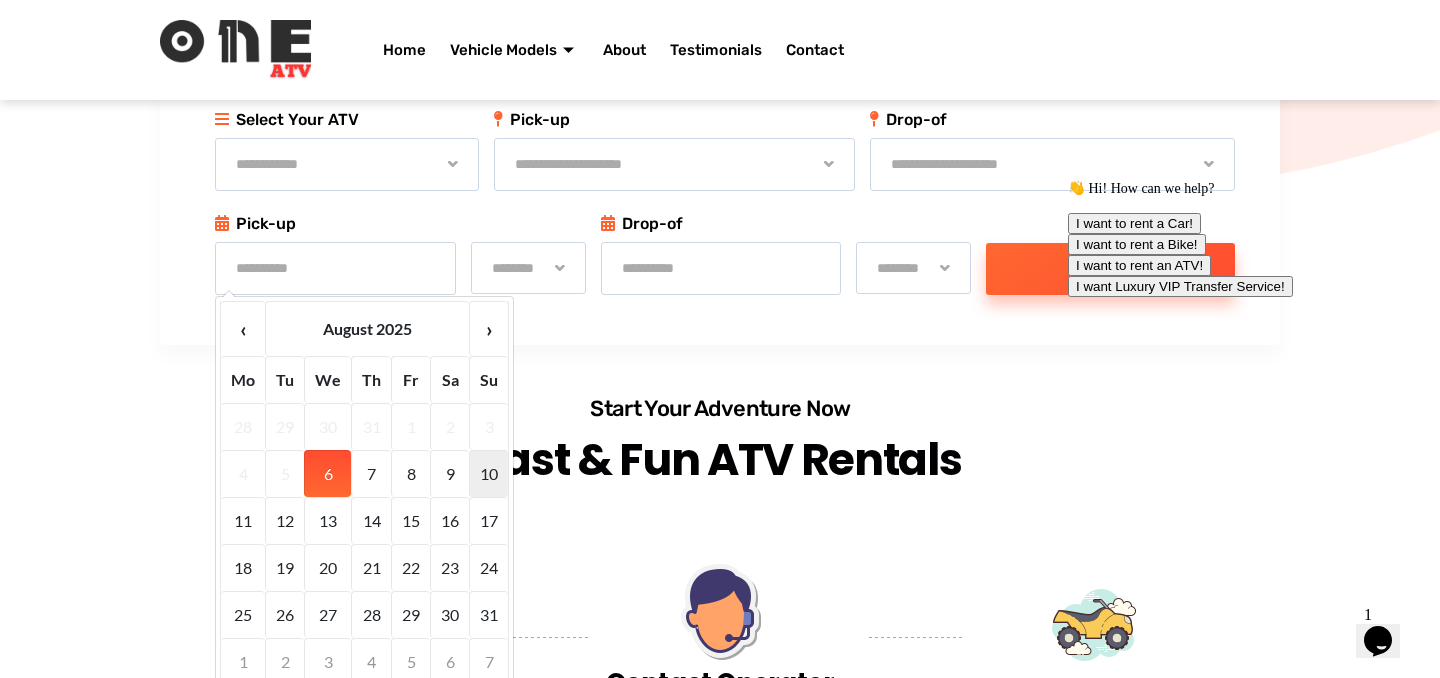 click on "10" at bounding box center [488, 473] 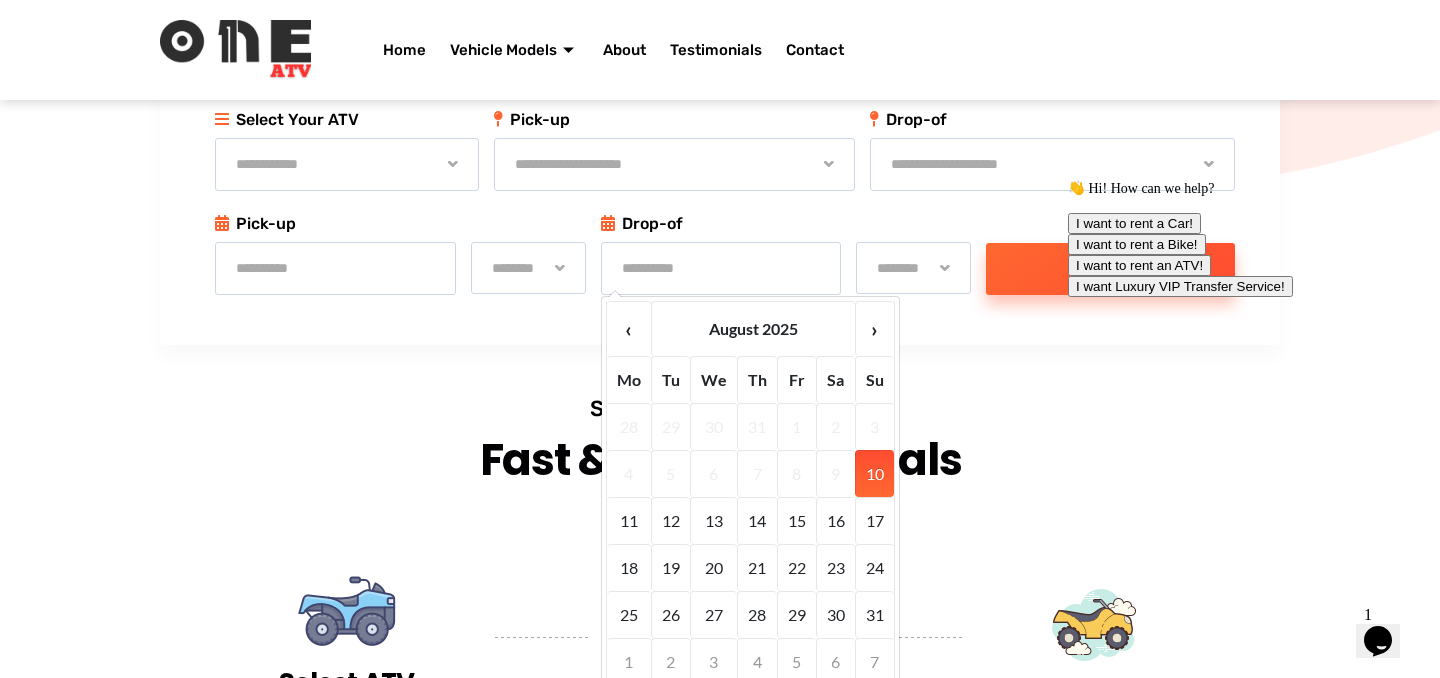 click on "********
********
********
********
********
********
********
********
********
********
********
********
********
********
********
********
********
********
********
********
********
********
********
********
********
******** ********" at bounding box center [528, 268] 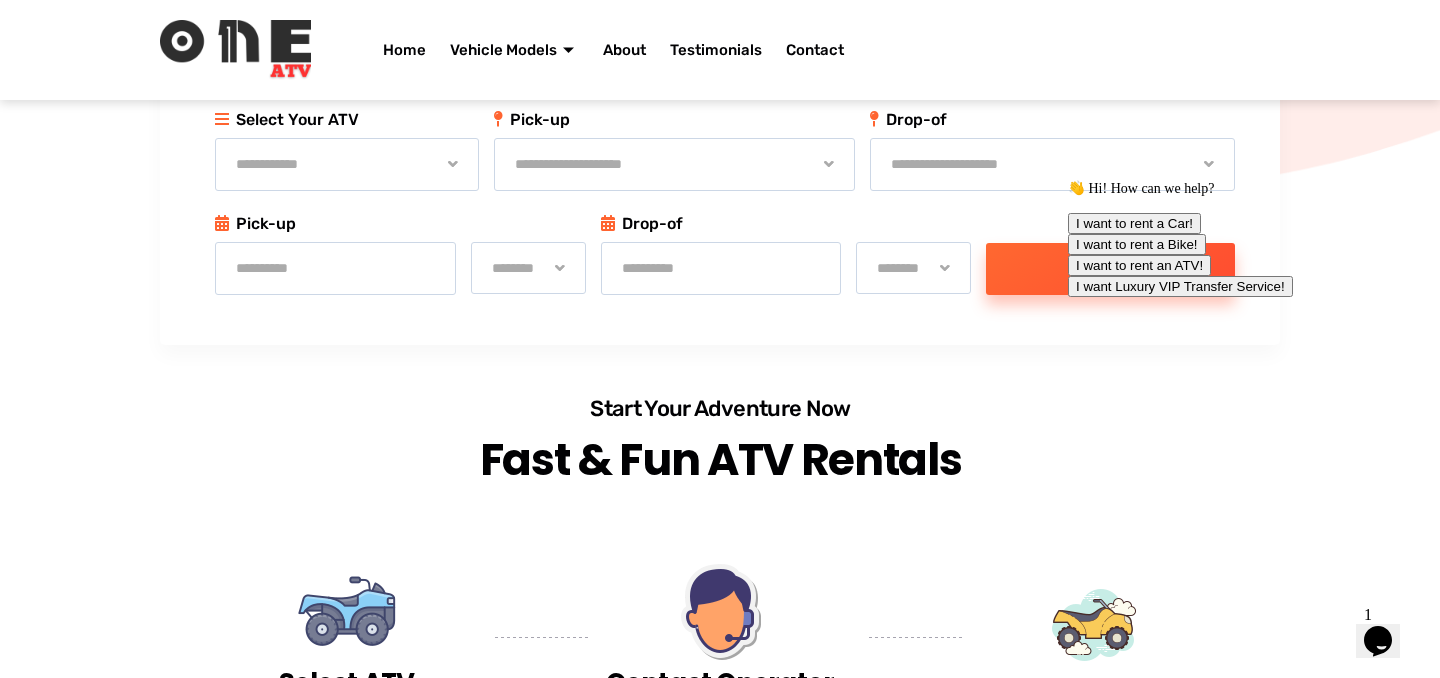 select on "********" 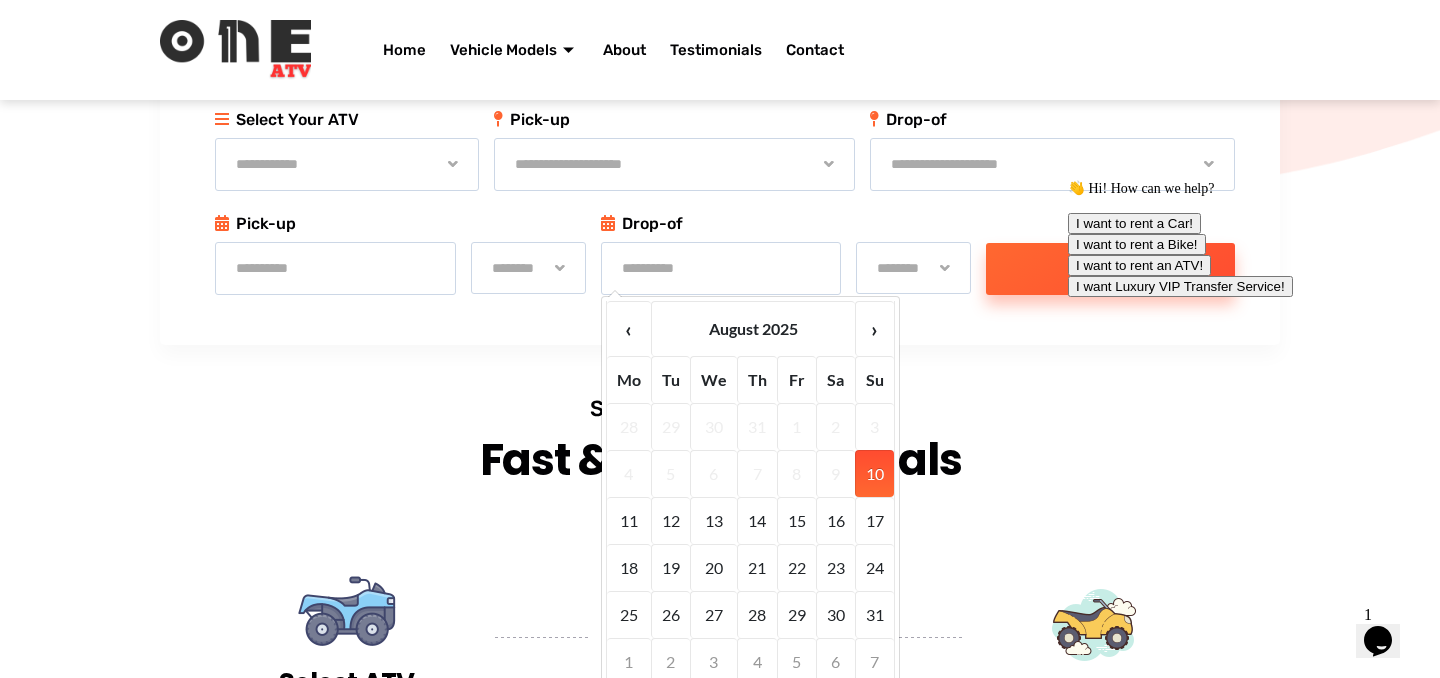 click on "**********" at bounding box center [721, 268] 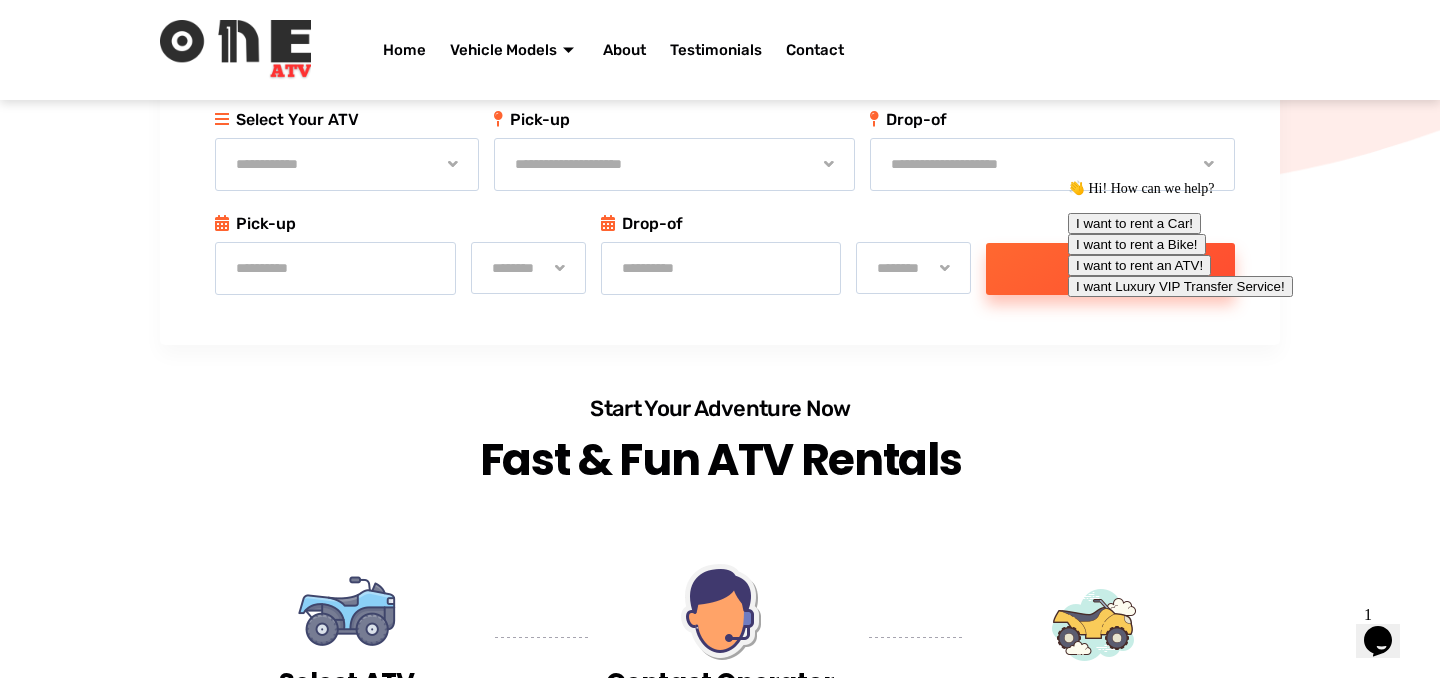 click on "********
********
********
********
********
********
********
********
********
********
********
********
********
********
********
********
********
********
********
********
********
********
********
********
********
******** ********" at bounding box center (913, 268) 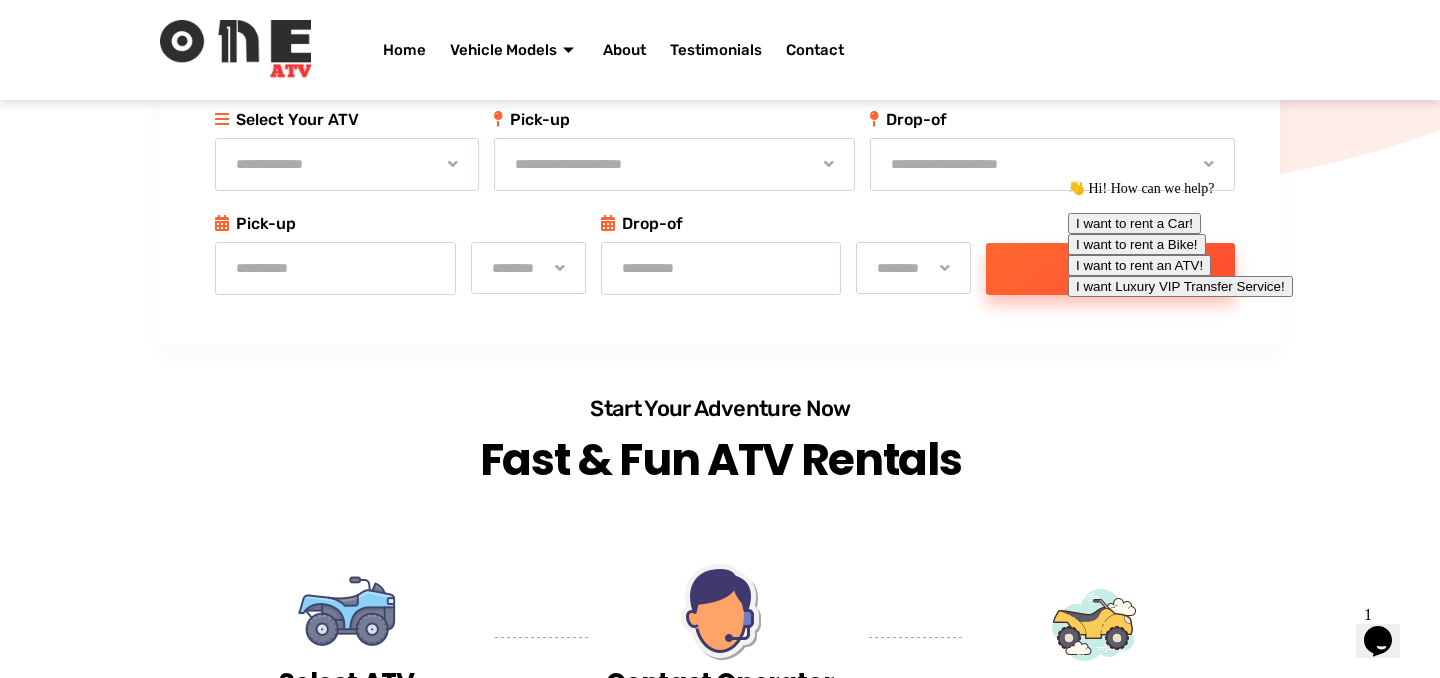click on "👋 Hi! How can we help? I want to rent a Car! I want to rent a Bike! I want to rent an ATV! I want Luxury VIP Transfer Service!" at bounding box center [1248, 238] 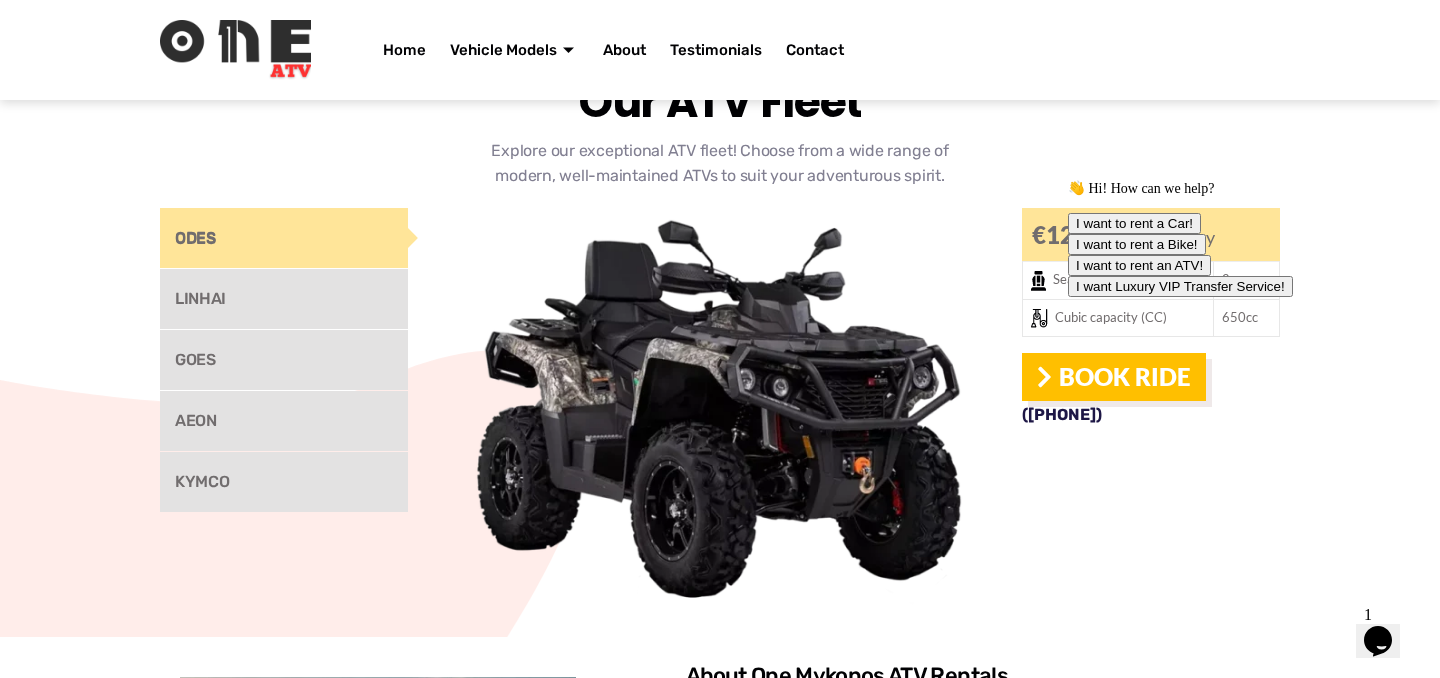 scroll, scrollTop: 1500, scrollLeft: 0, axis: vertical 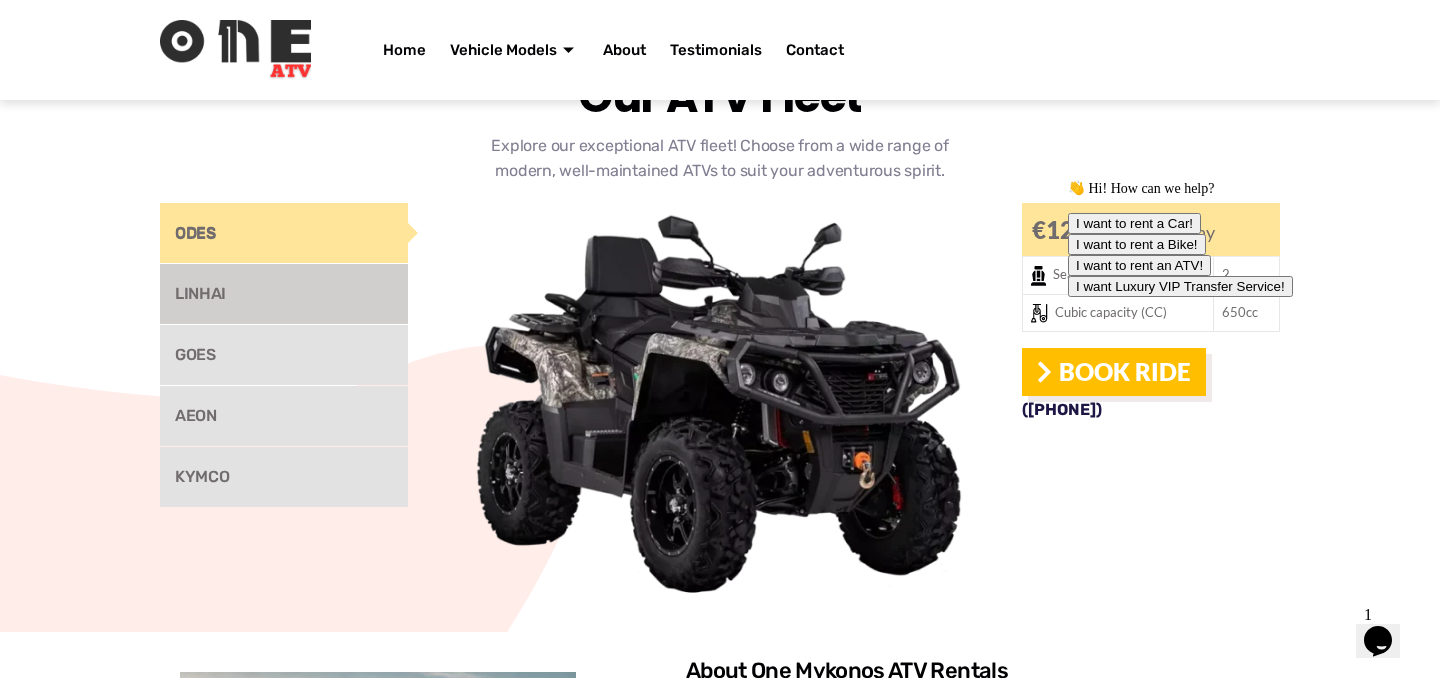 click on "LINHAI" at bounding box center [284, 294] 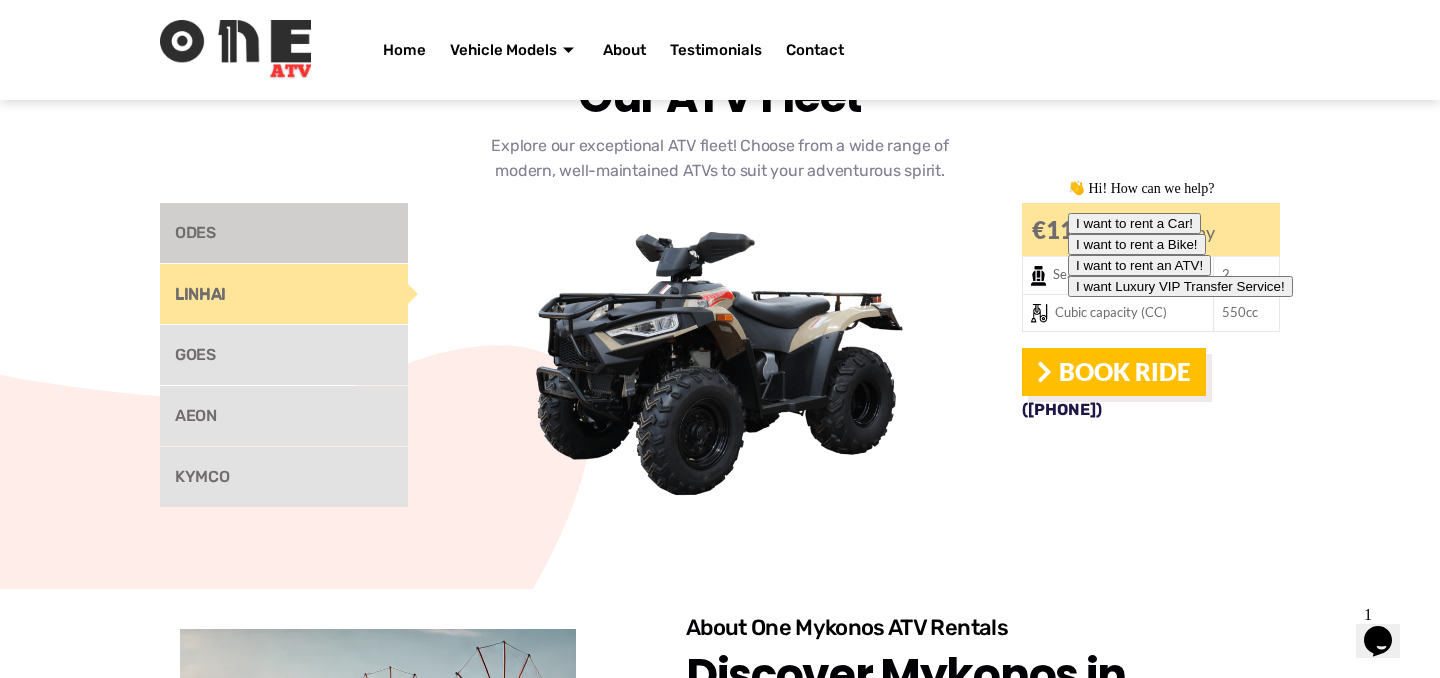 click on "ODES" at bounding box center [284, 233] 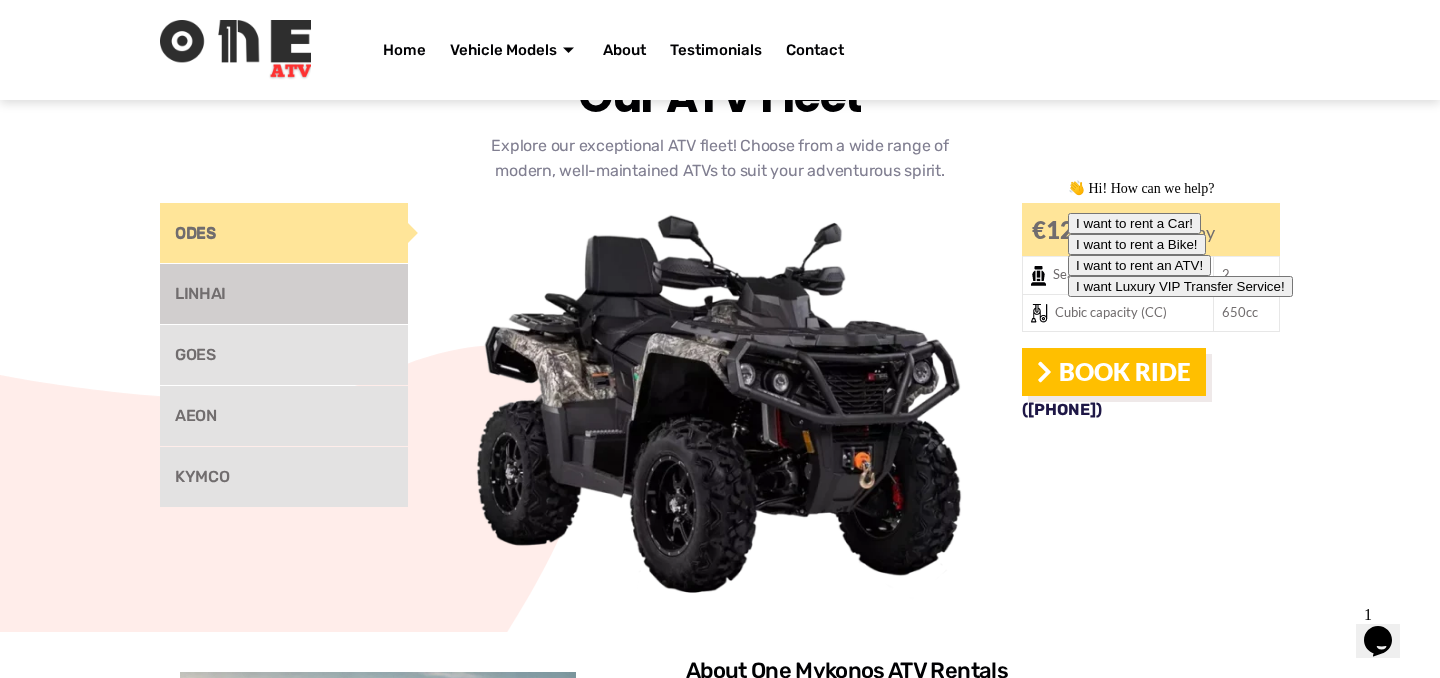 click on "LINHAI" at bounding box center (284, 294) 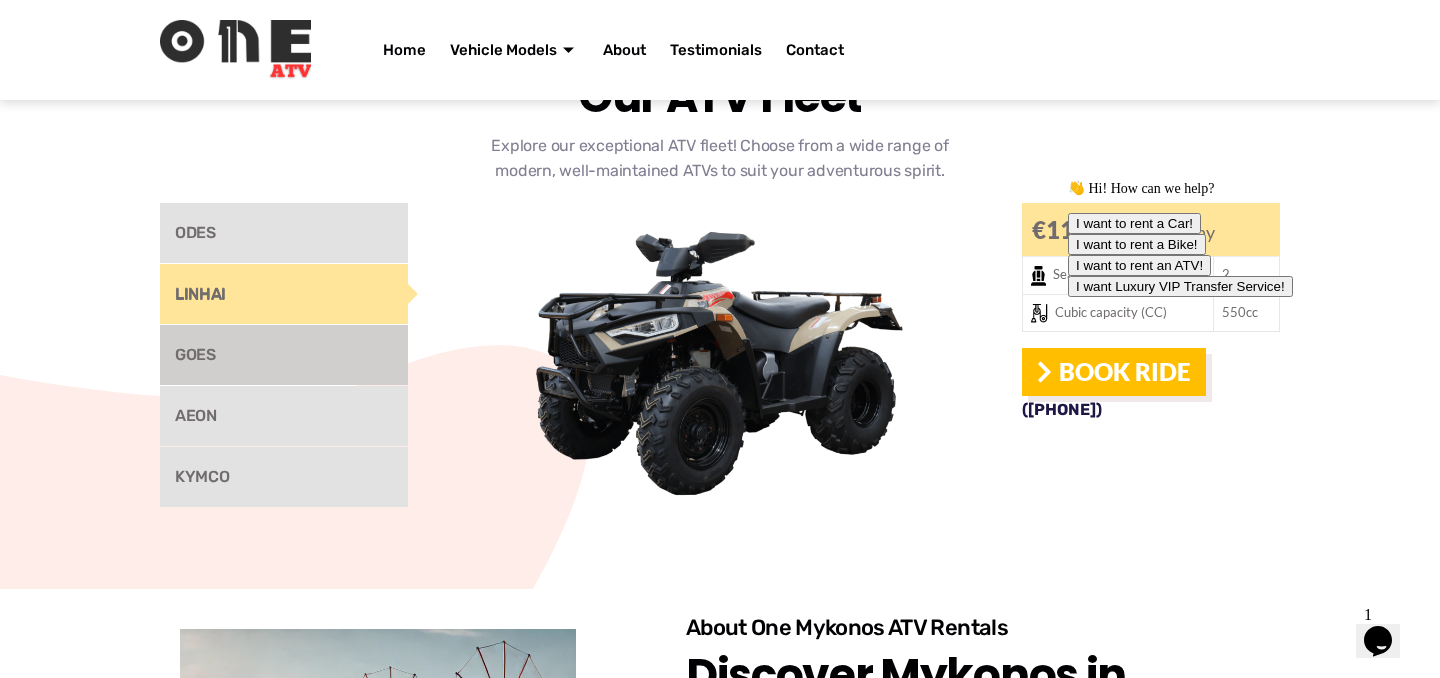 click on "GOES" at bounding box center (284, 355) 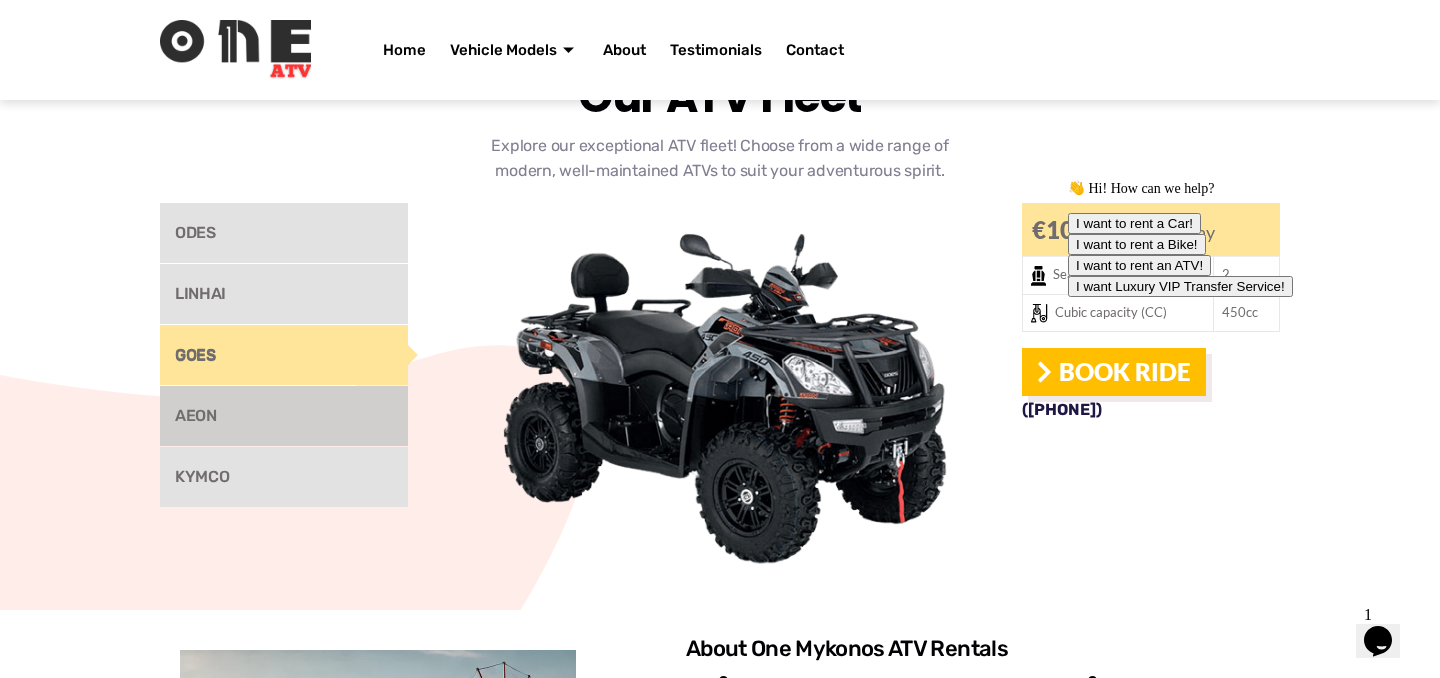 click on "AEON" at bounding box center (284, 416) 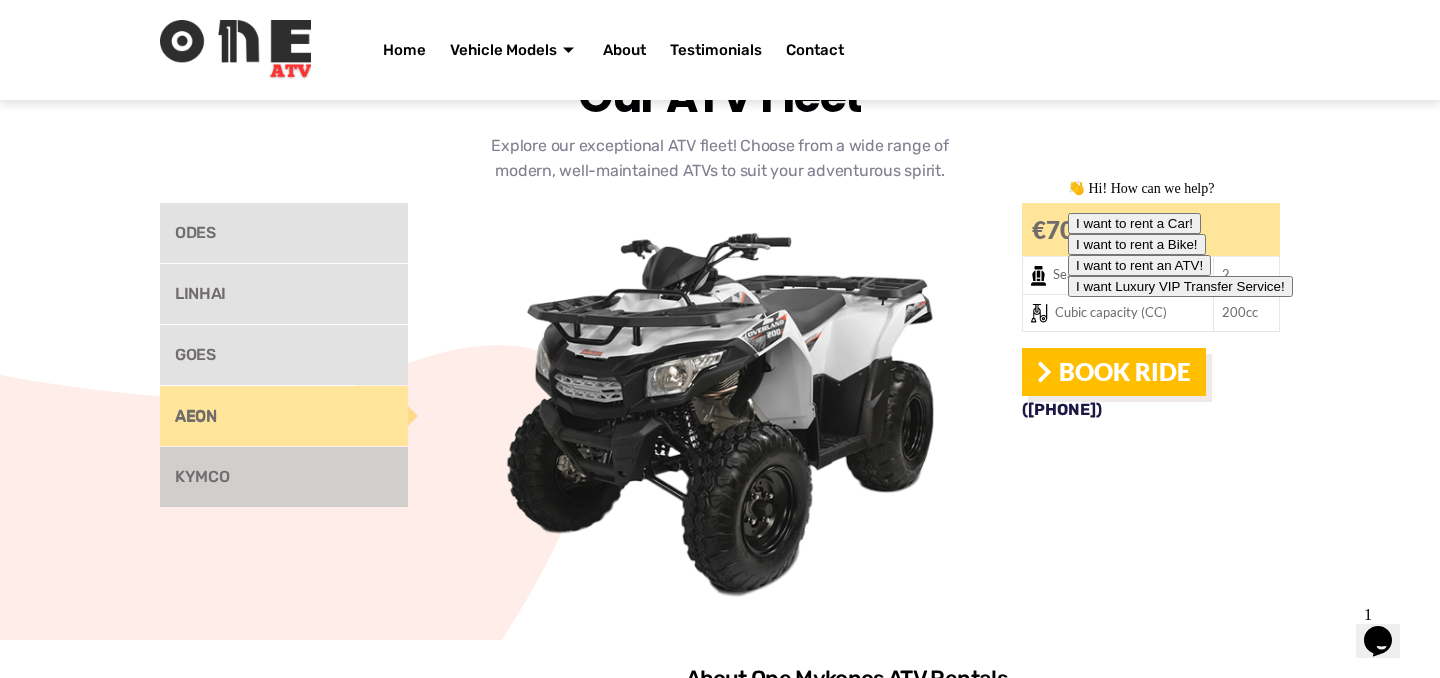 click on "KYMCO" at bounding box center [284, 477] 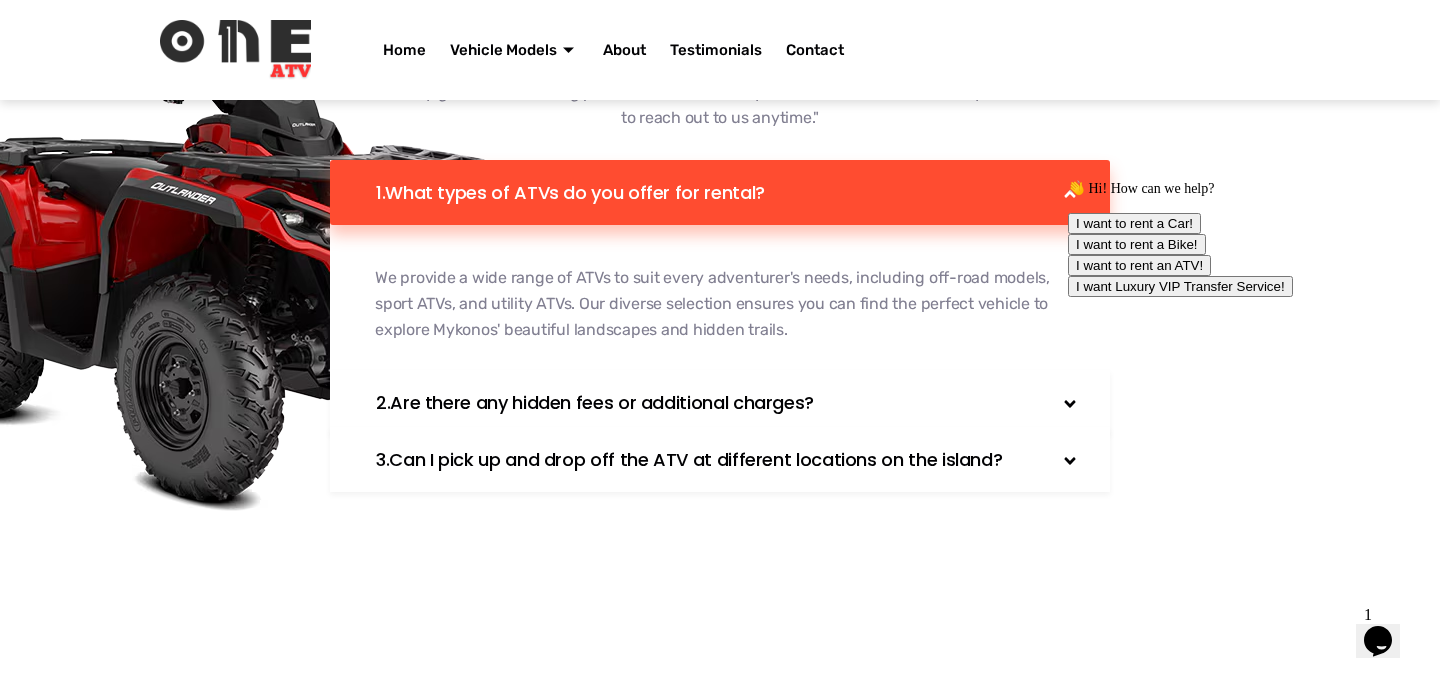 scroll, scrollTop: 5662, scrollLeft: 0, axis: vertical 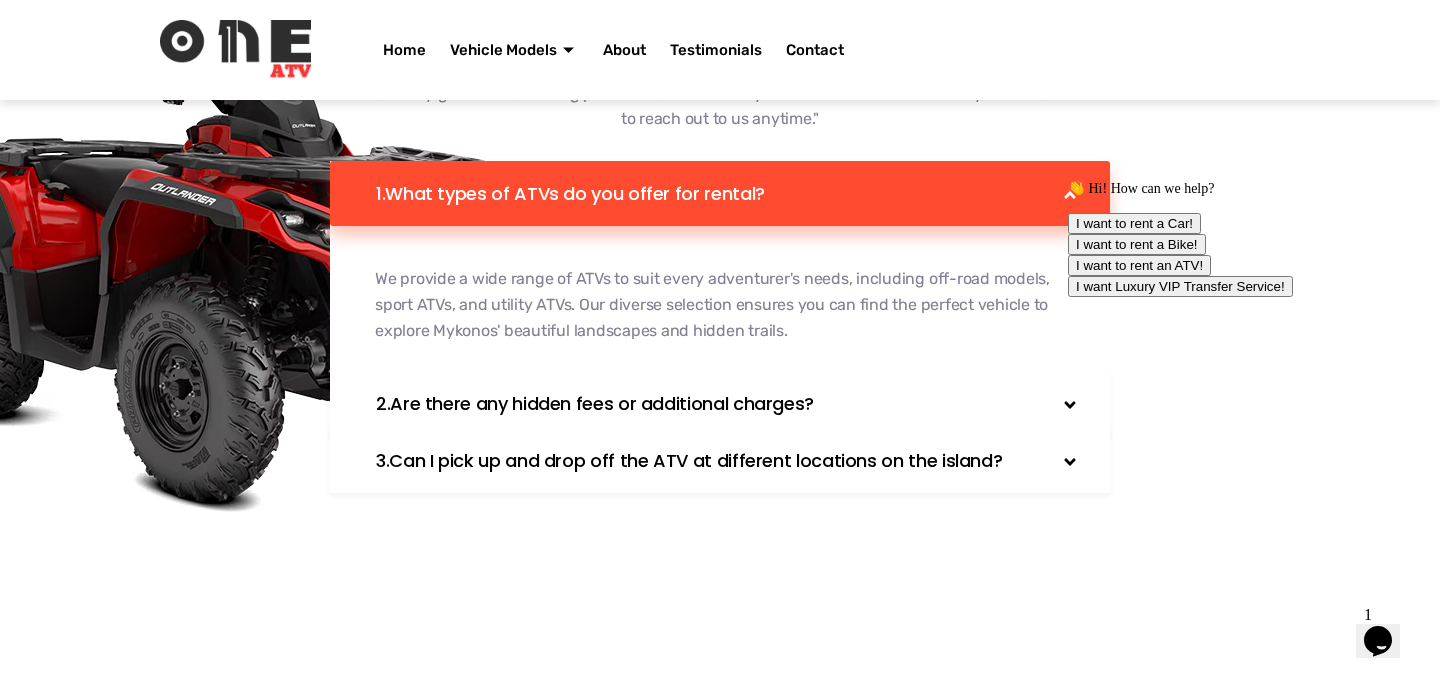 click on "Can I pick up and drop off the ATV at different locations on the island?" at bounding box center (720, 460) 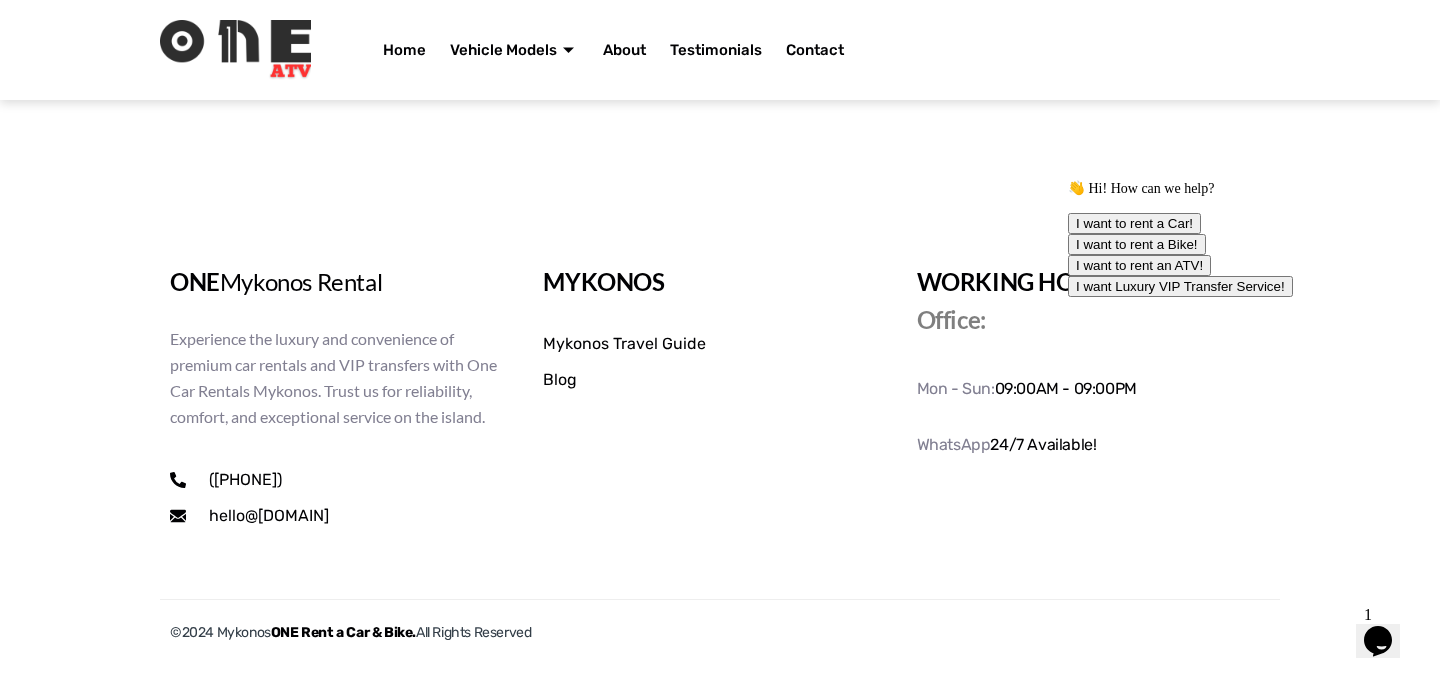 scroll, scrollTop: 6908, scrollLeft: 0, axis: vertical 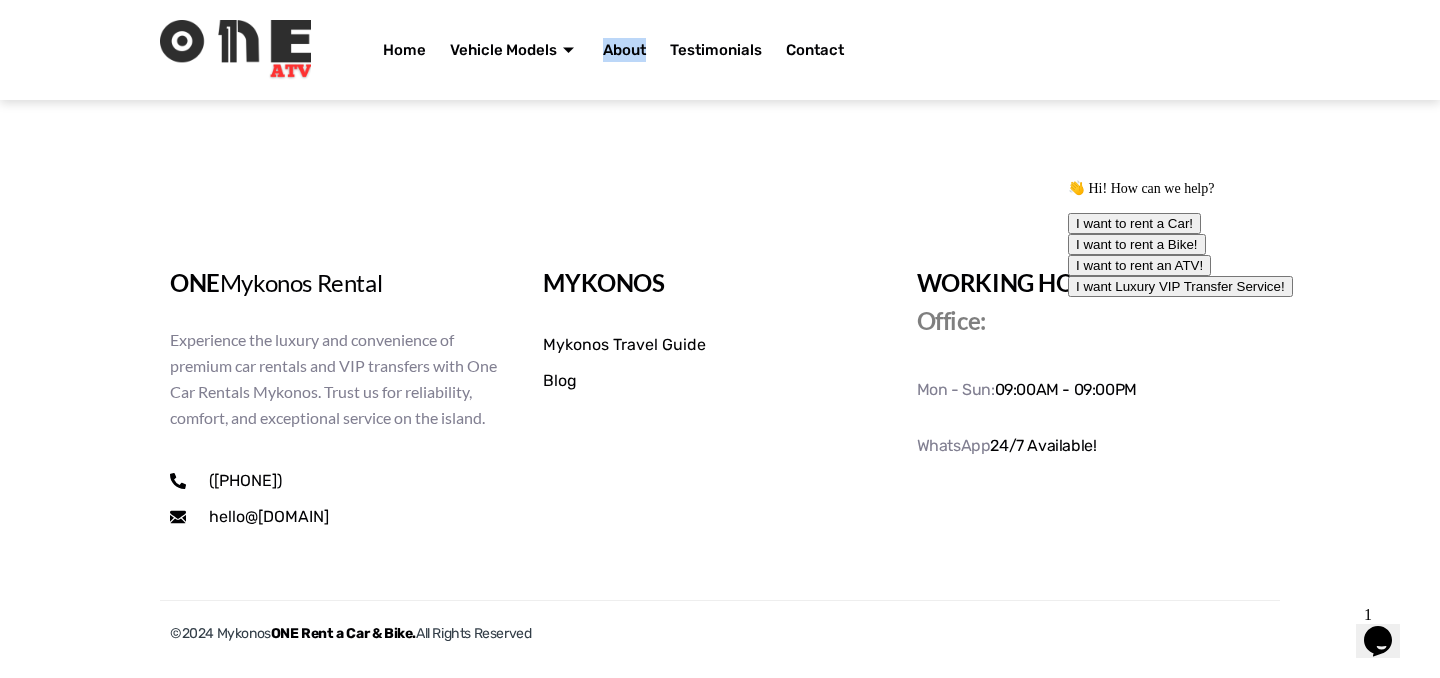 click on "([COUNTRY_CODE]) [PHONE]" at bounding box center [243, 481] 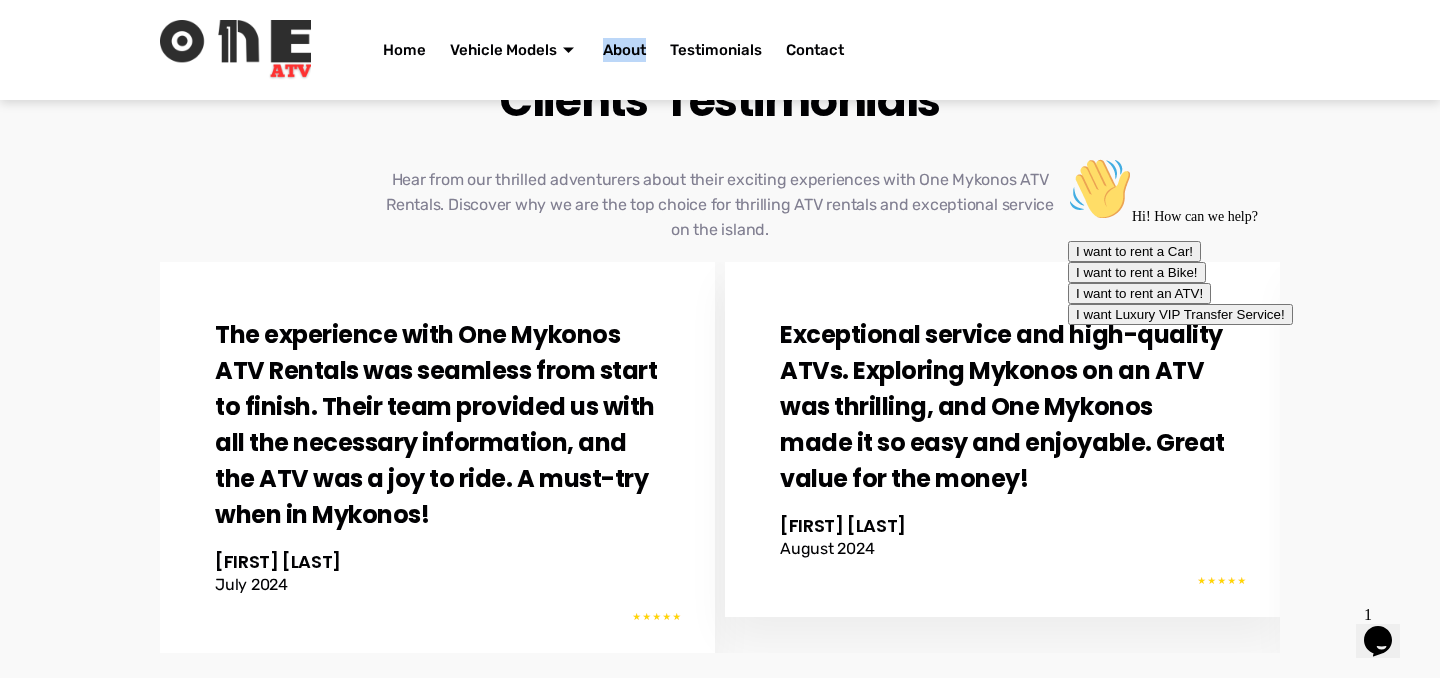 scroll, scrollTop: 4669, scrollLeft: 0, axis: vertical 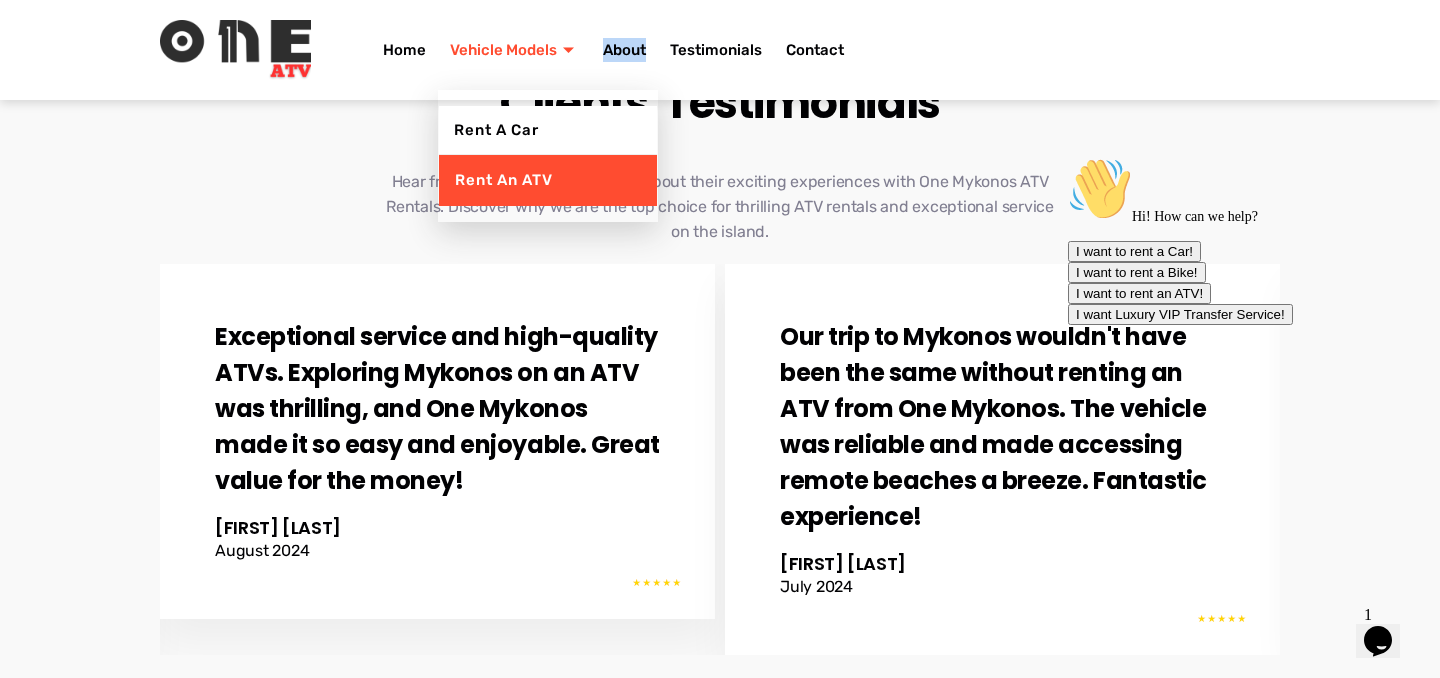 click on "Rent an ATV" at bounding box center (548, 180) 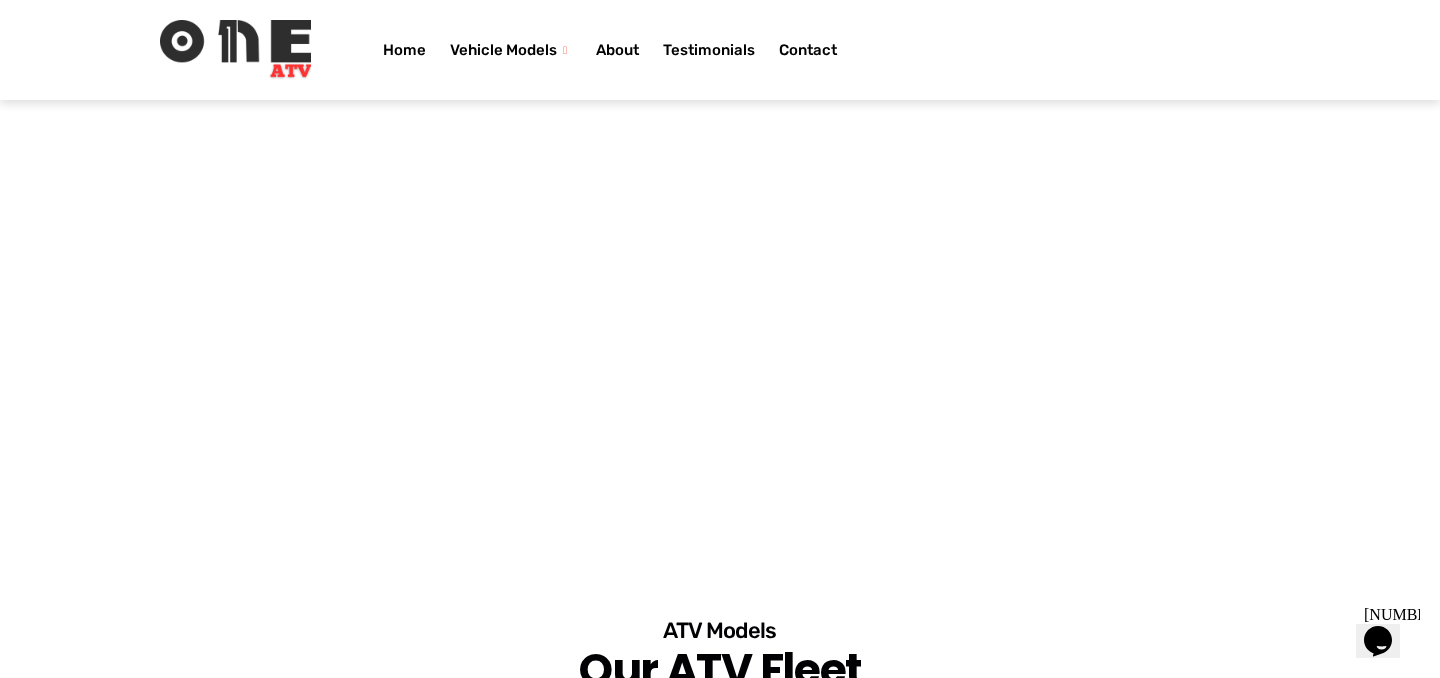 scroll, scrollTop: 1735, scrollLeft: 0, axis: vertical 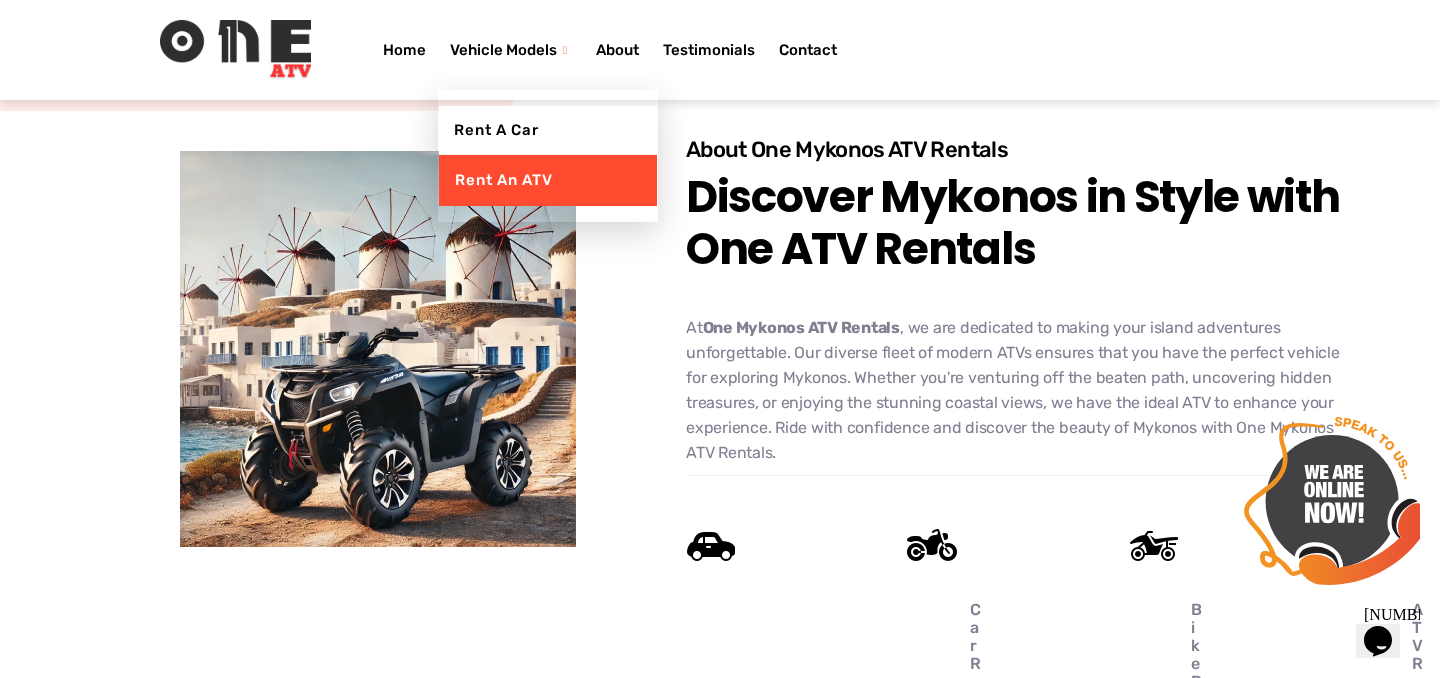 click on "Rent an ATV" at bounding box center (548, 180) 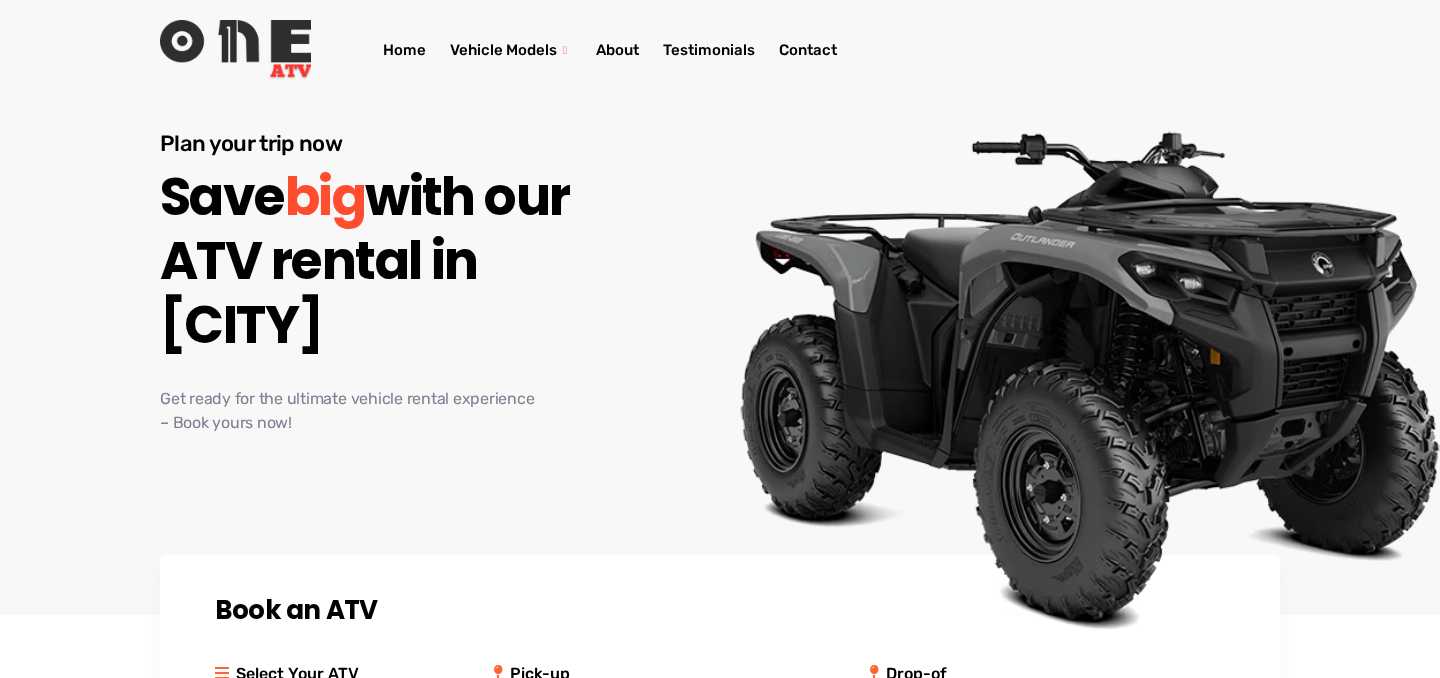 scroll, scrollTop: 0, scrollLeft: 0, axis: both 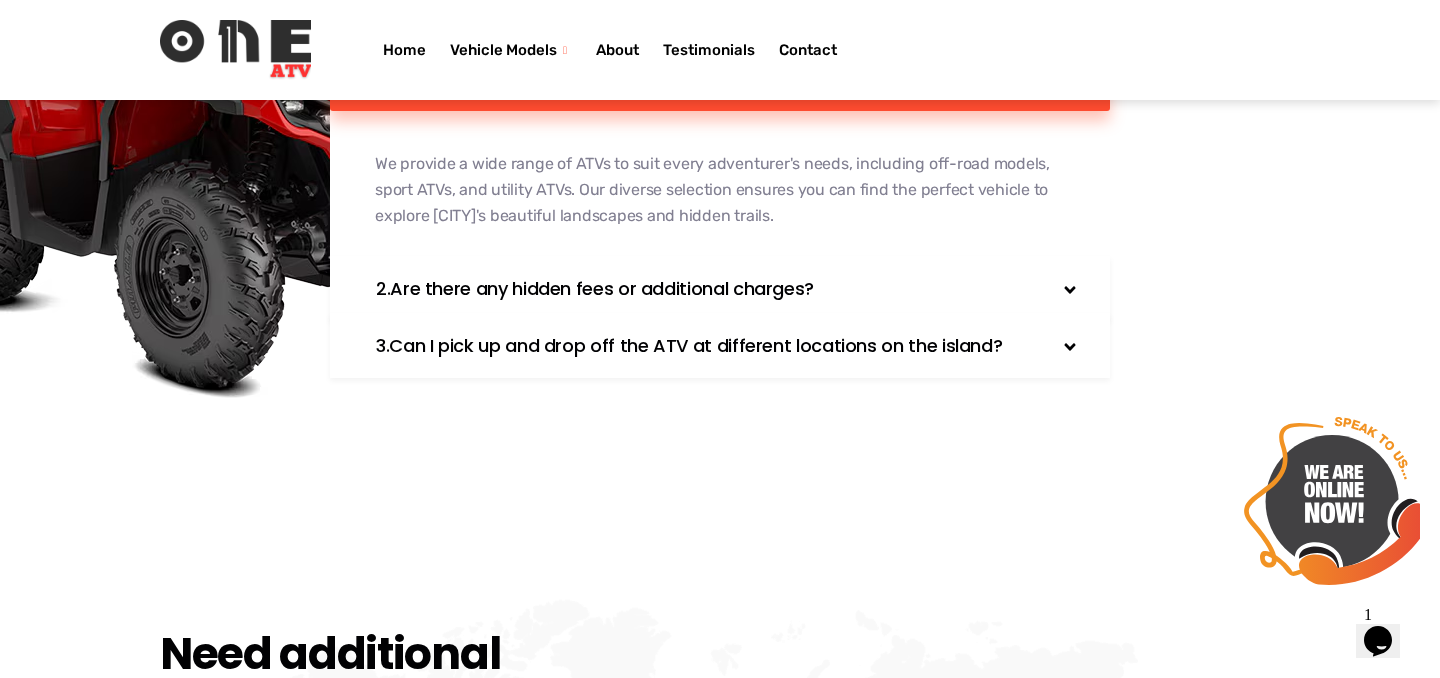 click on "Are there any hidden fees or additional charges?" at bounding box center [607, 288] 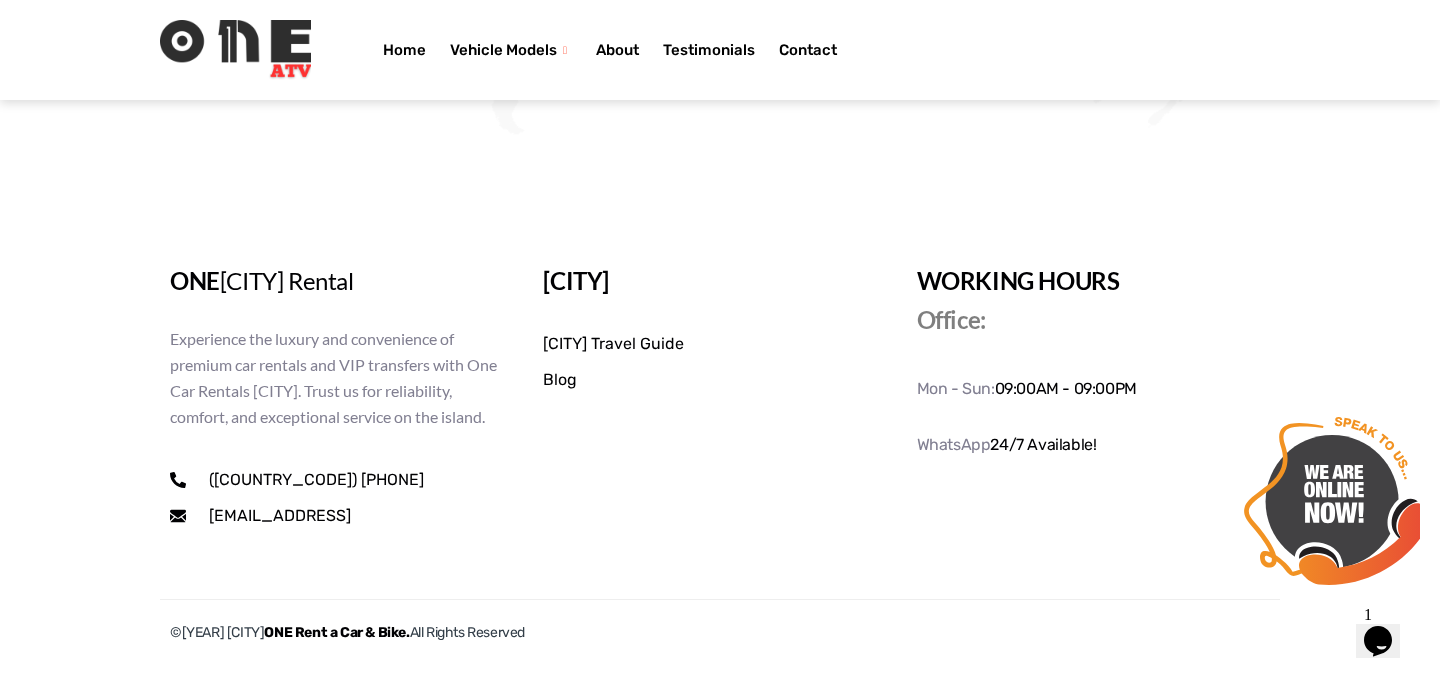 scroll, scrollTop: 6841, scrollLeft: 0, axis: vertical 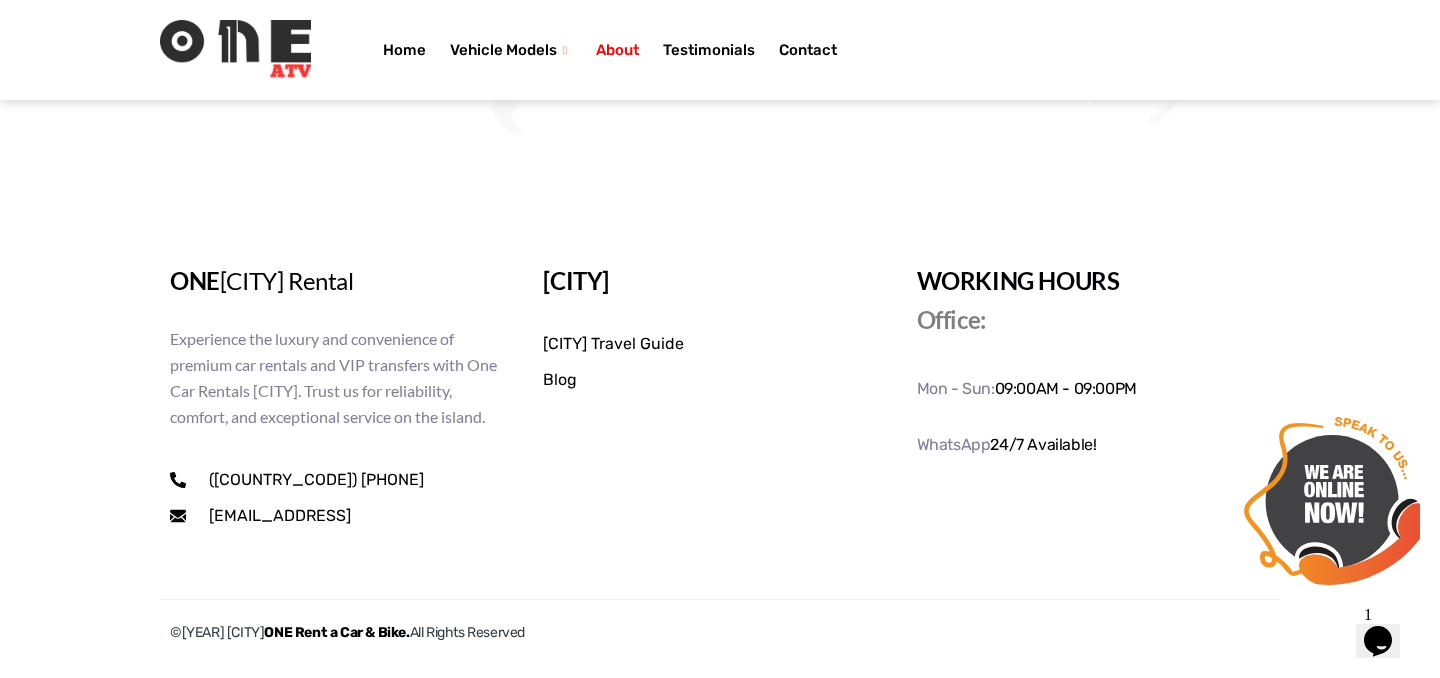 click on "About" at bounding box center (617, 50) 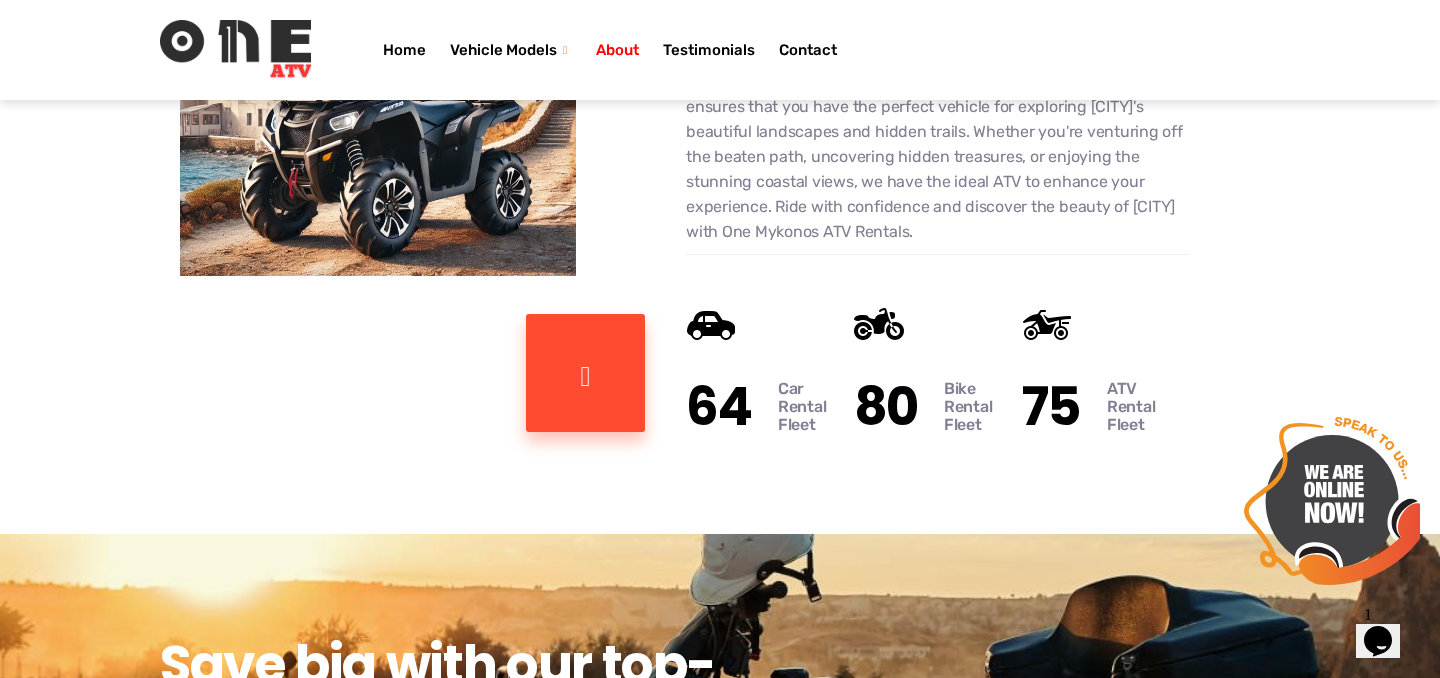 scroll, scrollTop: 2021, scrollLeft: 0, axis: vertical 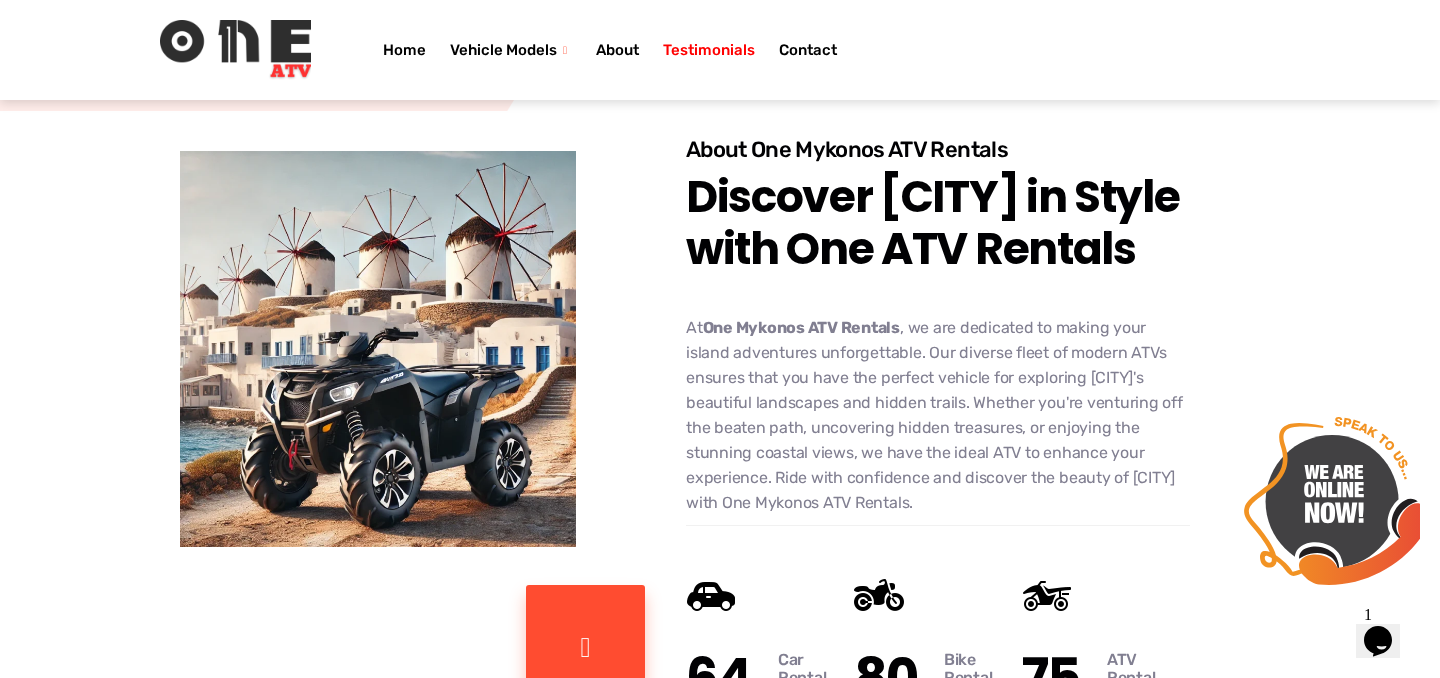 click on "Testimonials" at bounding box center [709, 50] 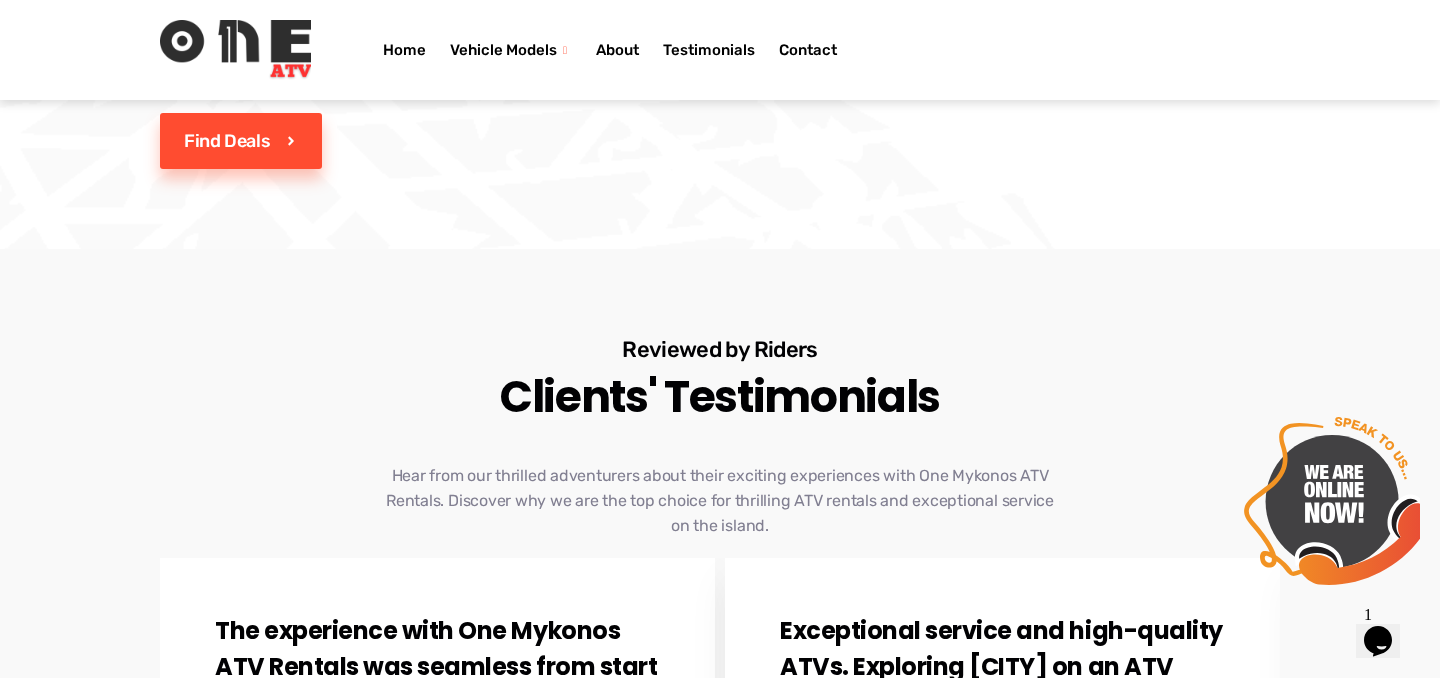scroll, scrollTop: 4152, scrollLeft: 0, axis: vertical 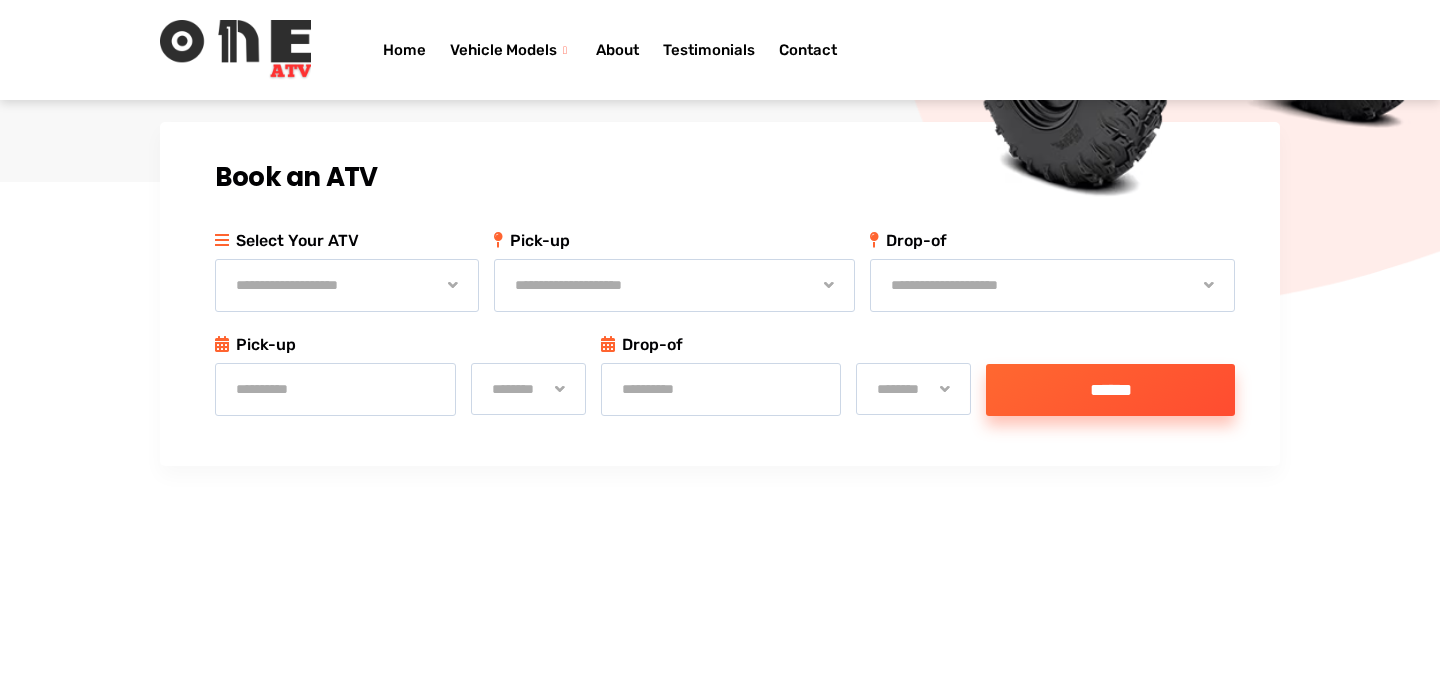 click on "**********" at bounding box center (347, 285) 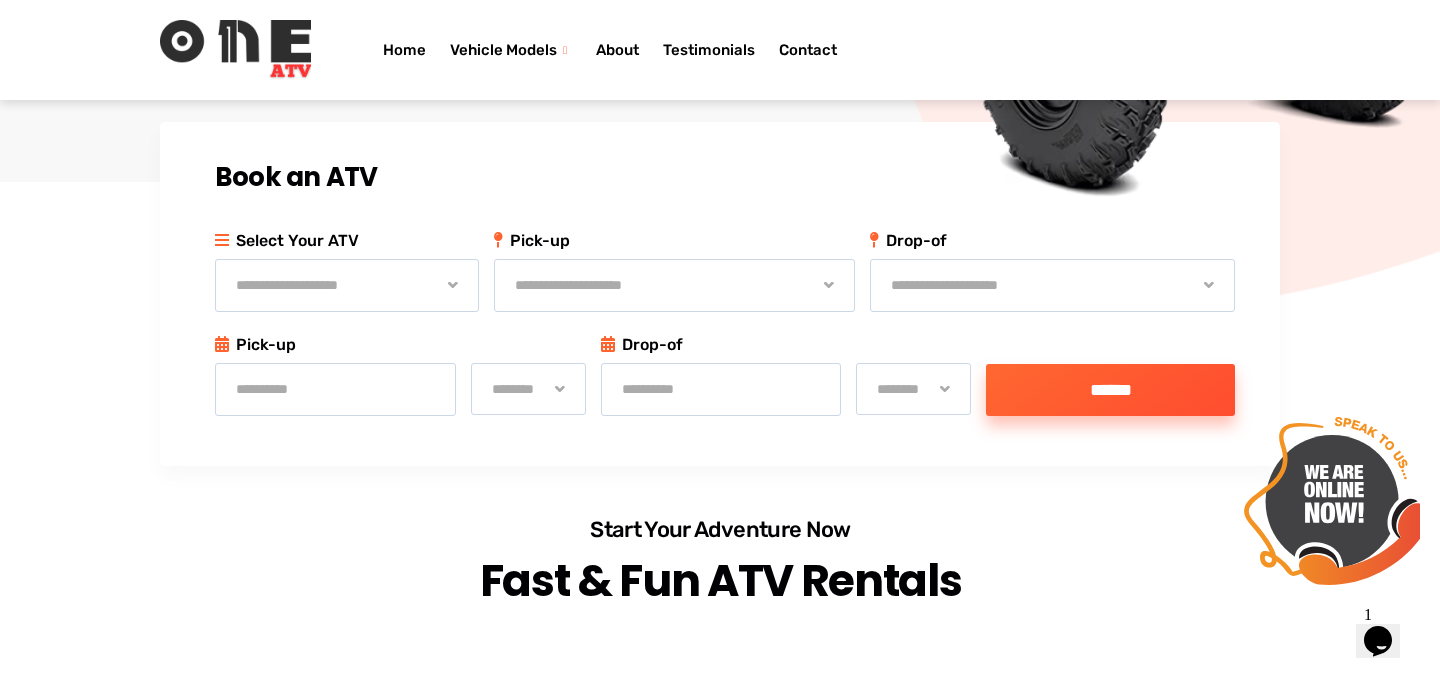 scroll, scrollTop: 0, scrollLeft: 0, axis: both 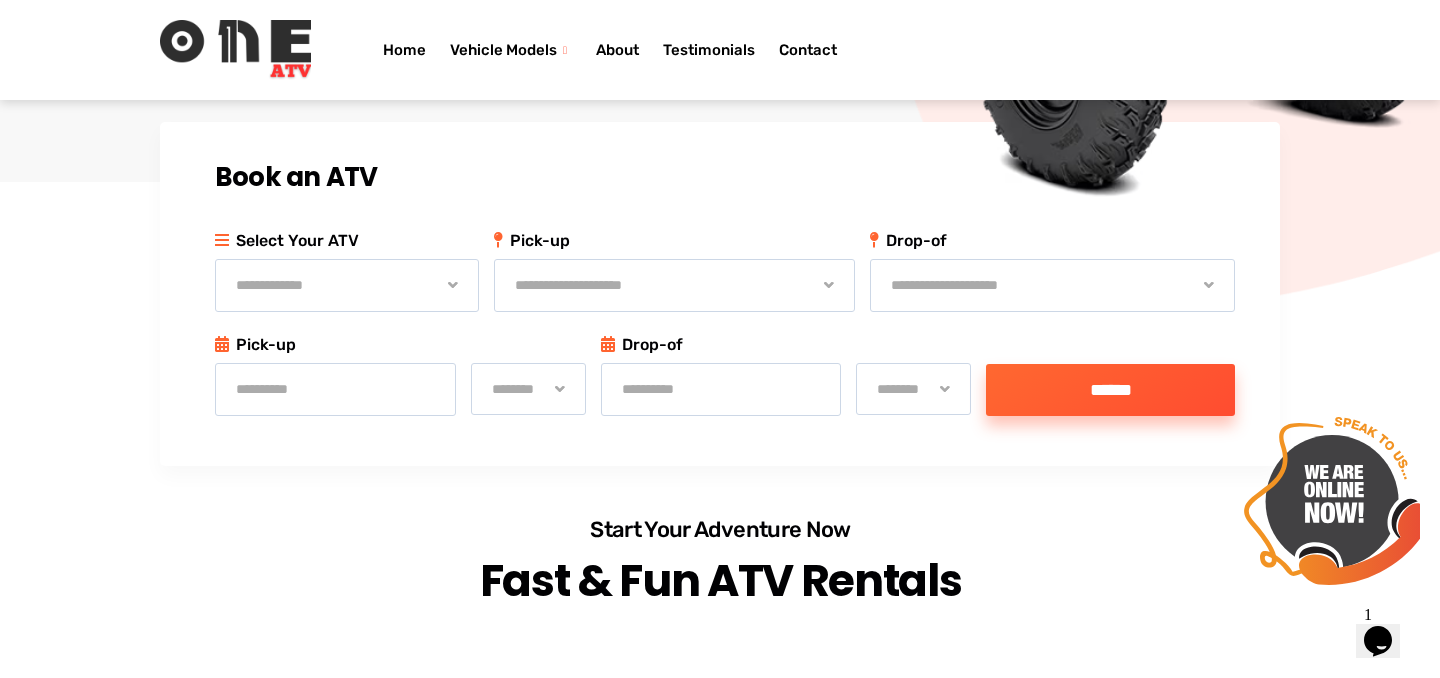 click on "**********" at bounding box center (674, 285) 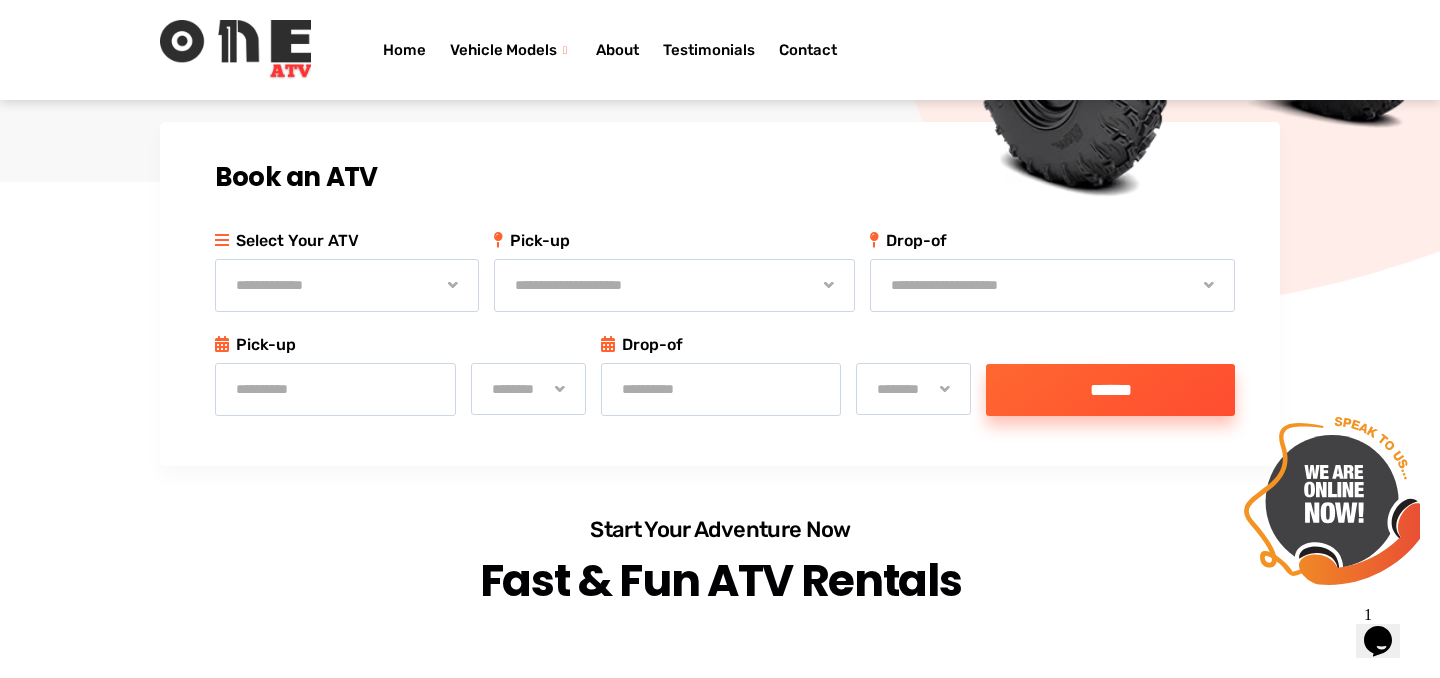 click on "**********" at bounding box center [674, 285] 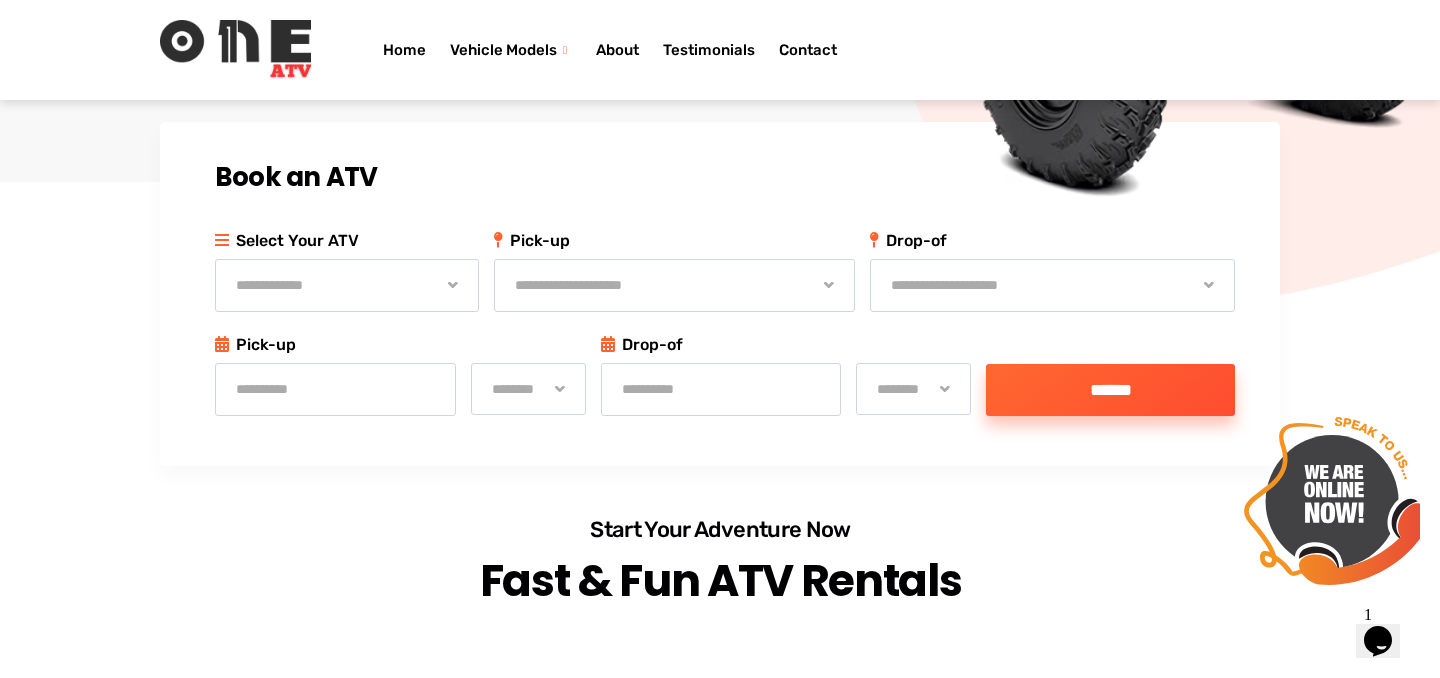 click on "**********" at bounding box center [1053, 285] 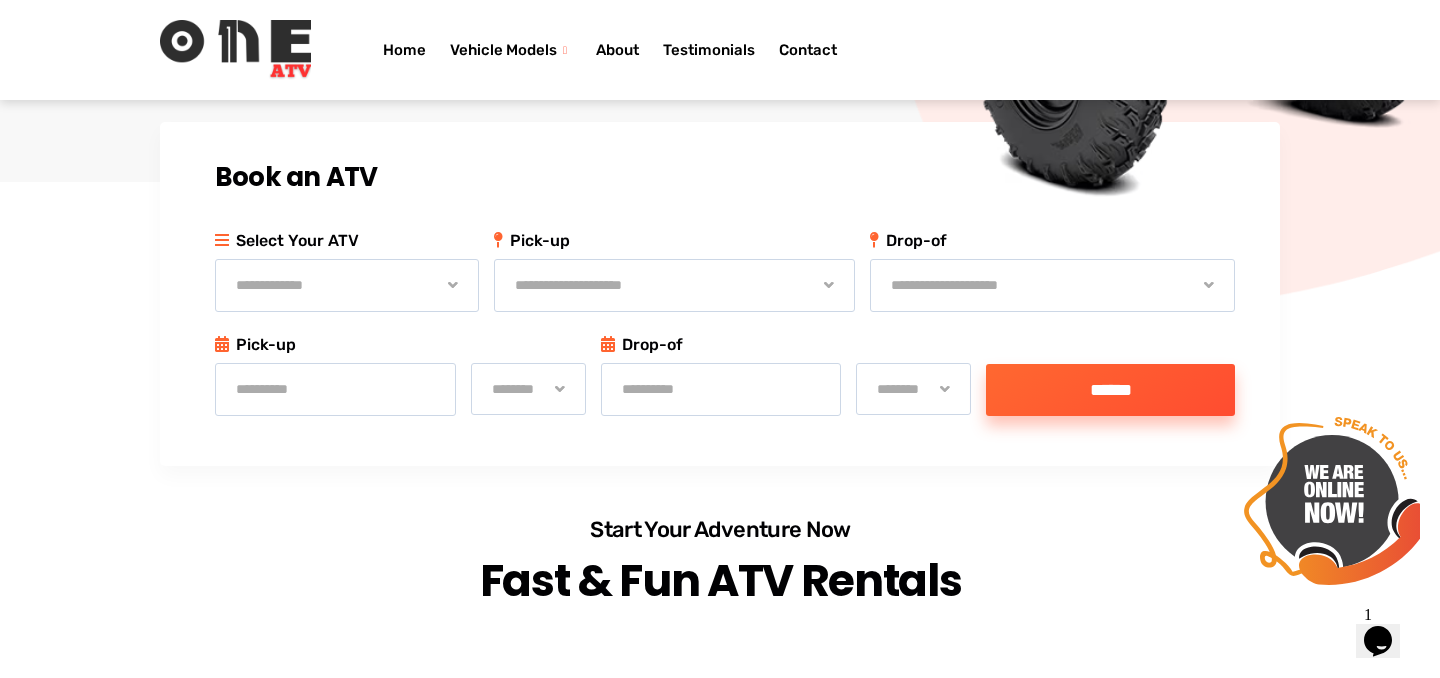 click at bounding box center (335, 389) 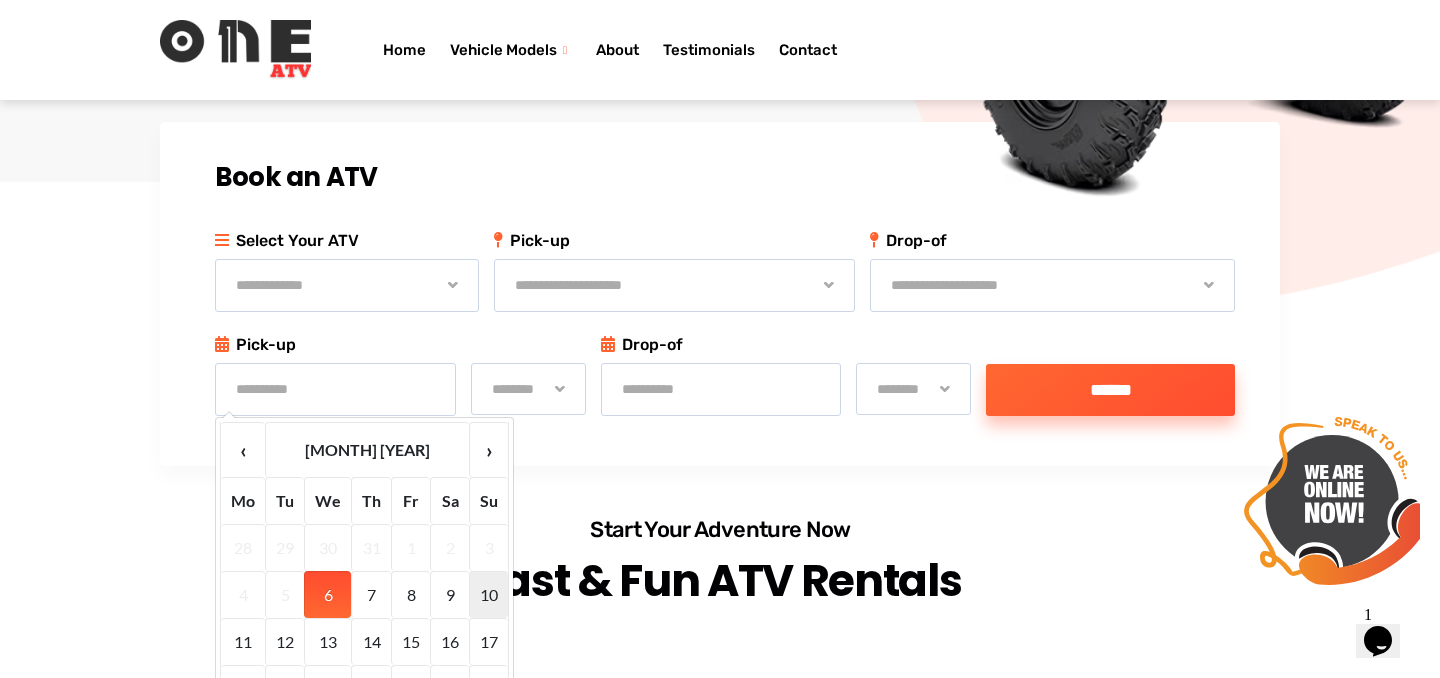 click on "10" at bounding box center (488, 594) 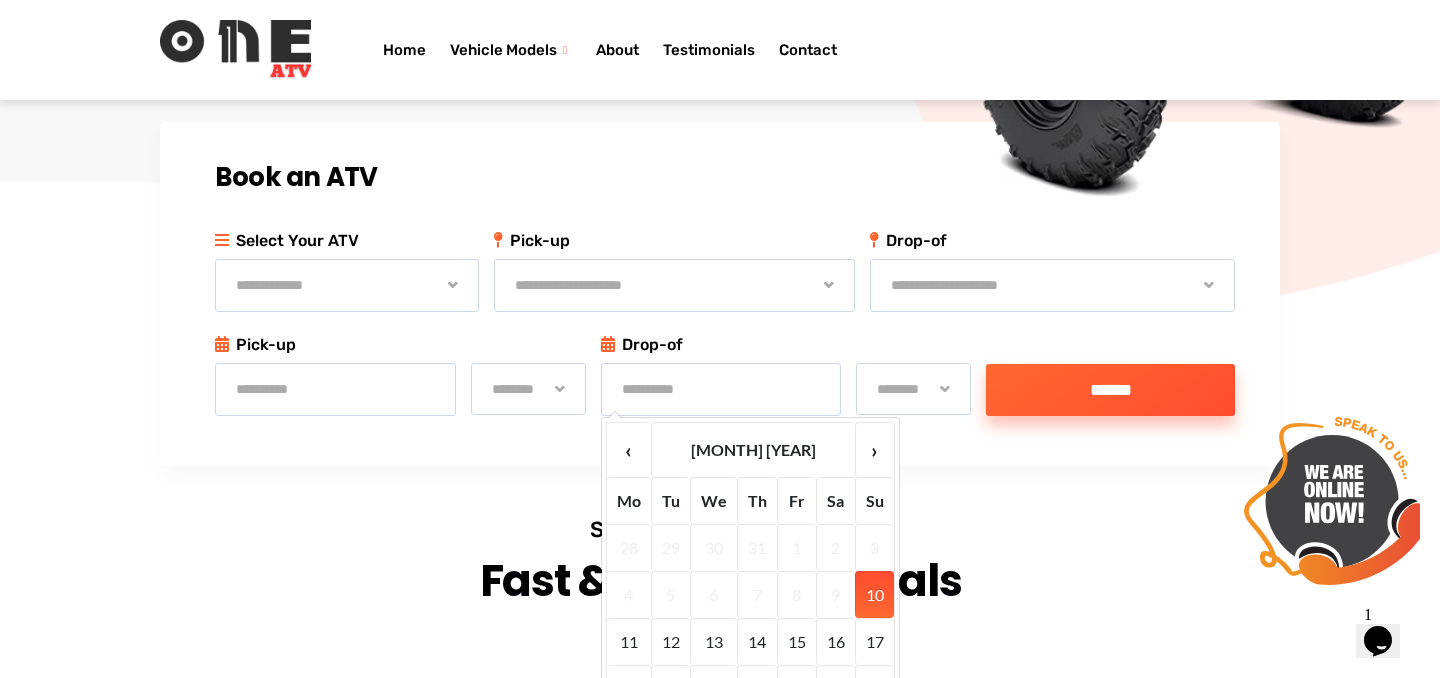 click on "********   ********   ********   ********   ********   ********   ********   ********   ********   ********   ********   ********   ********   ********   ********   ********   ********   ********   ********   ********   ********   ********   ********   ********   ********   ********   ********   ********   ********   ********   ********   ********   ********   ********   ********   ********   ********   ********   ********   ********   ********   ********   ********   ********   ********   ********   ********   ********" at bounding box center (528, 389) 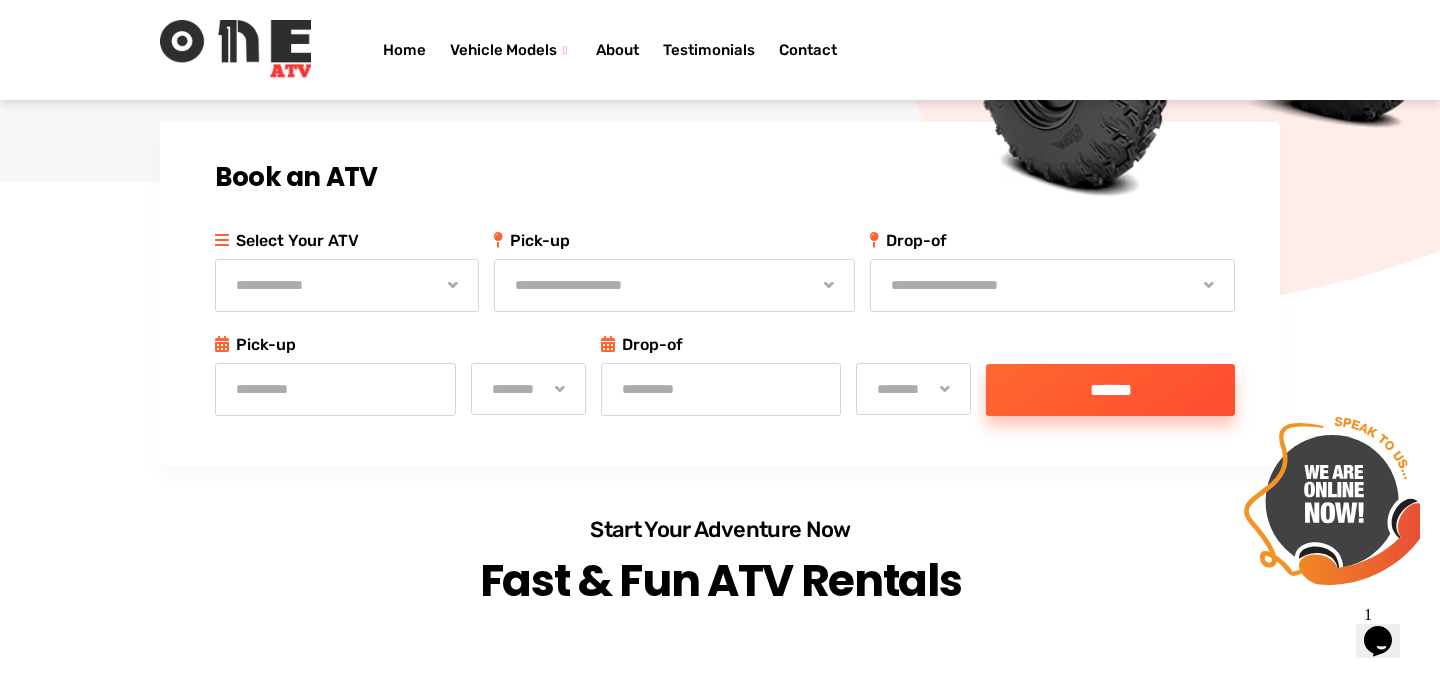 click on "**********" at bounding box center [721, 389] 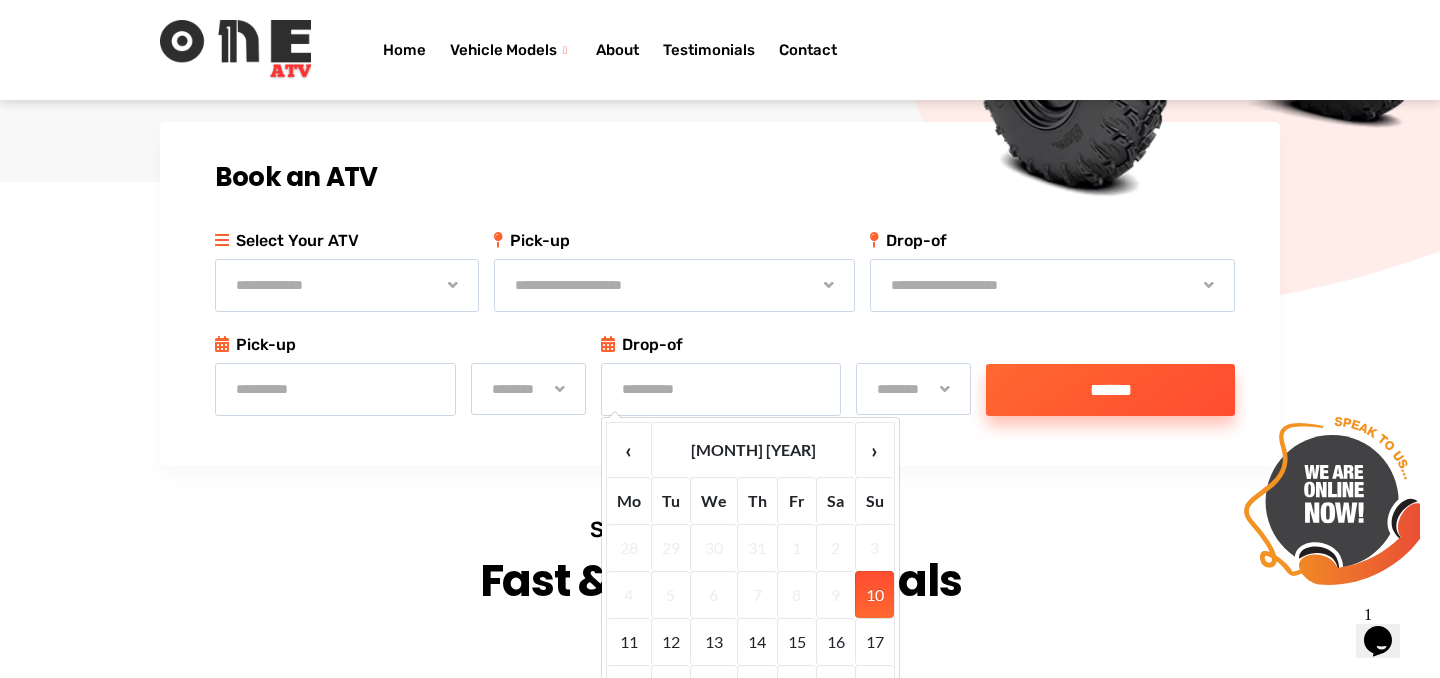 click on "********   ********   ********   ********   ********   ********   ********   ********   ********   ********   ********   ********   ********   ********   ********   ********   ********   ********   ********   ********   ********   ********   ********   ********   ********   ********   ********   ********   ********   ********   ********   ********   ********   ********   ********   ********   ********   ********   ********   ********   ********   ********   ********   ********   ********   ********   ********   ********" at bounding box center (528, 389) 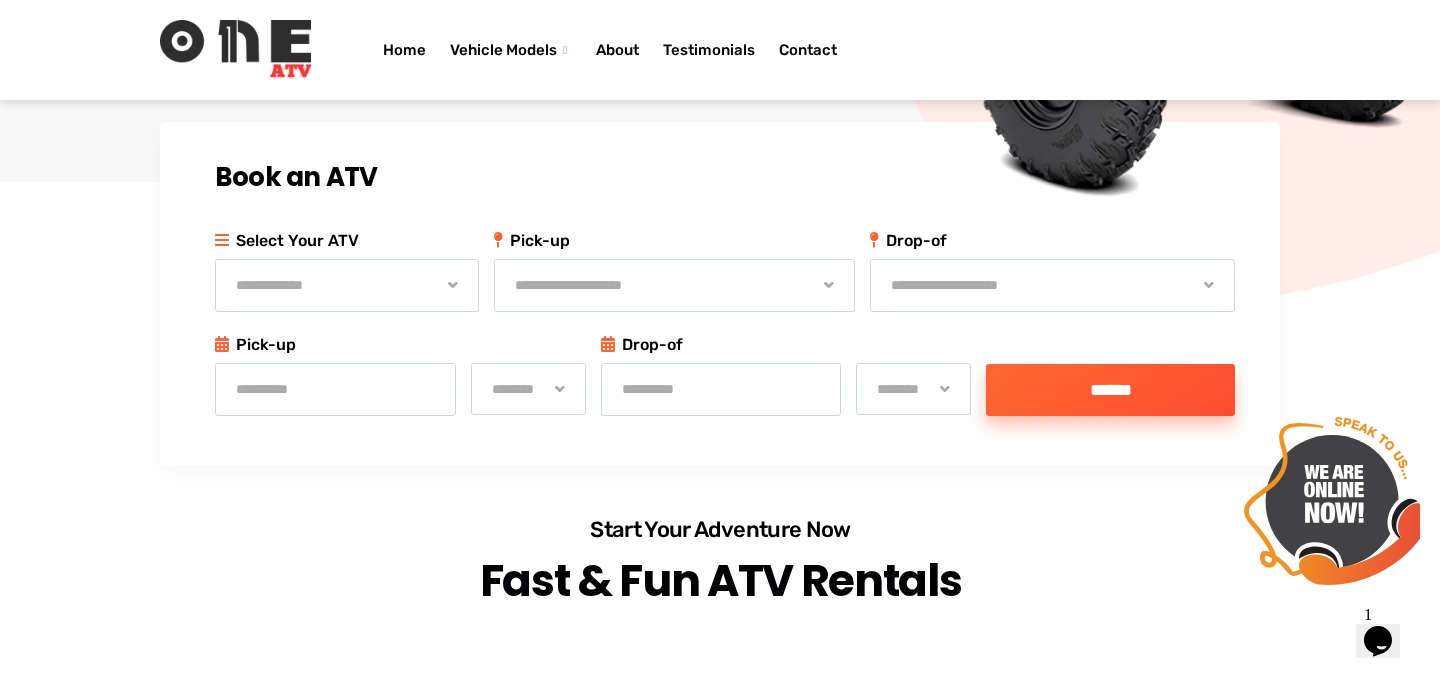 select on "********" 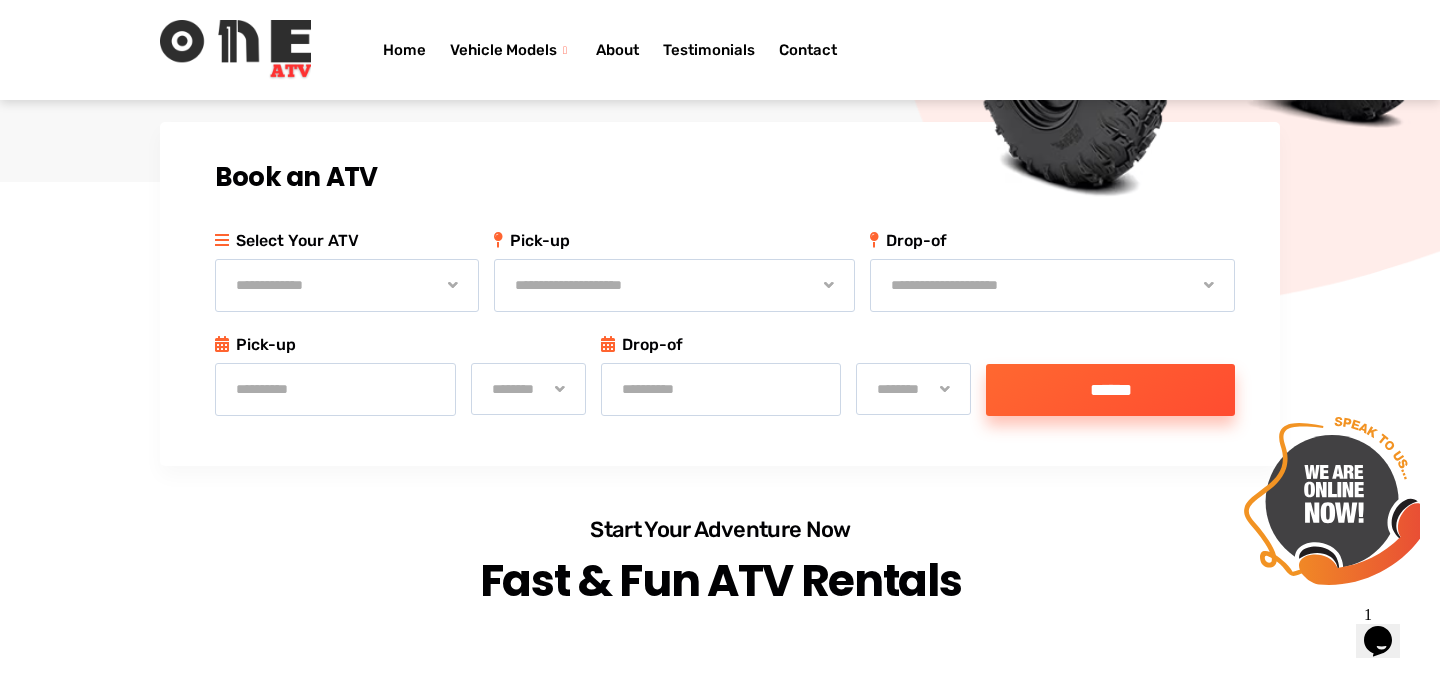click on "**********" at bounding box center (721, 389) 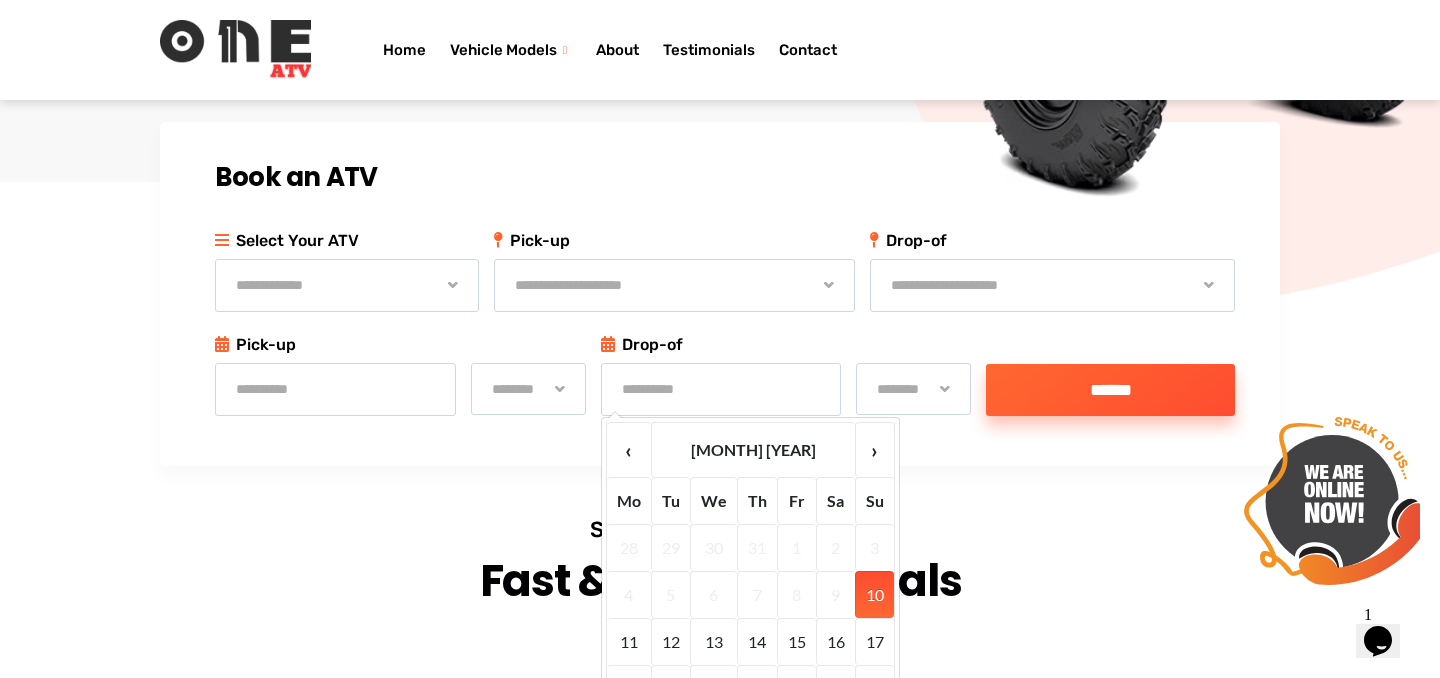 click on "10" at bounding box center (874, 594) 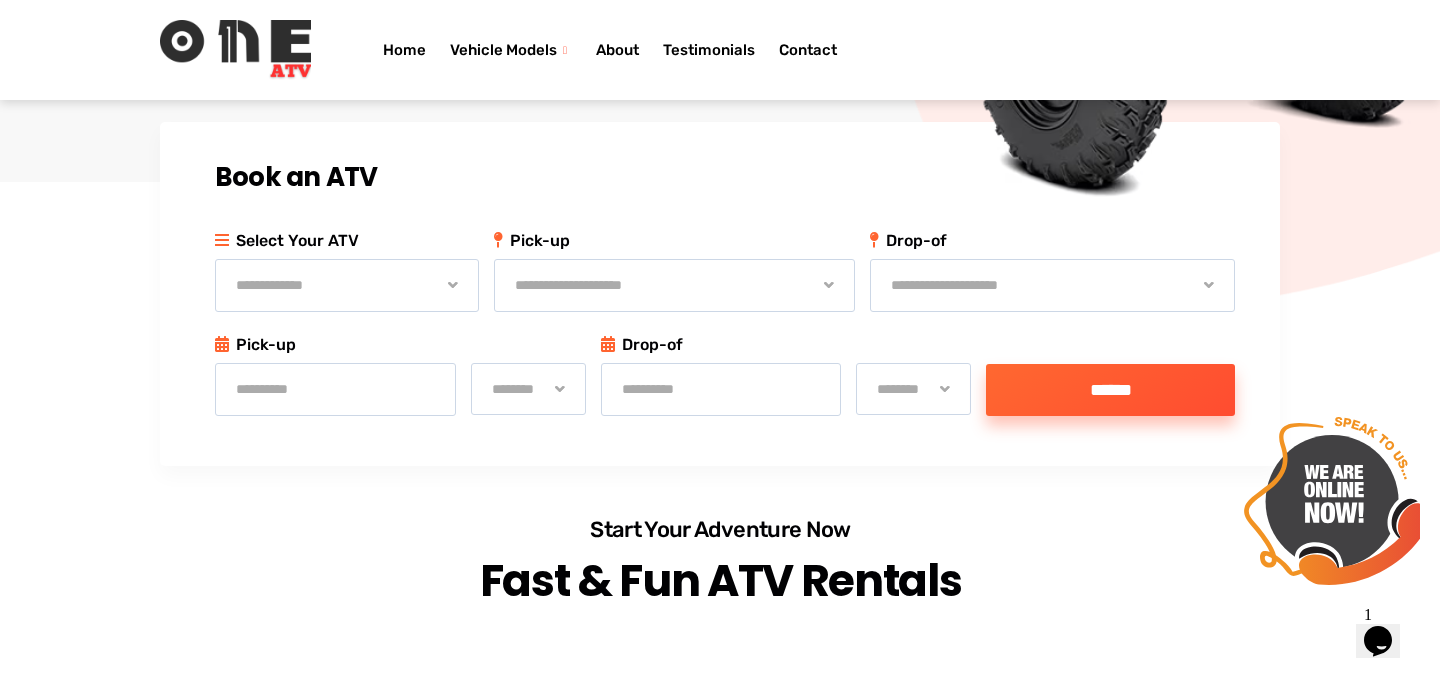 click on "********   ********   ********   ********   ********   ********   ********   ********   ********   ********   ********   ********   ********   ********   ********   ********   ********   ********   ********   ********   ********   ********   ********   ********   ********   ********   ********   ********   ********   ********   ********   ********   ********   ********   ********   ********   ********   ********   ********   ********   ********   ********   ********   ********   ********   ********   ********   ********" at bounding box center (913, 389) 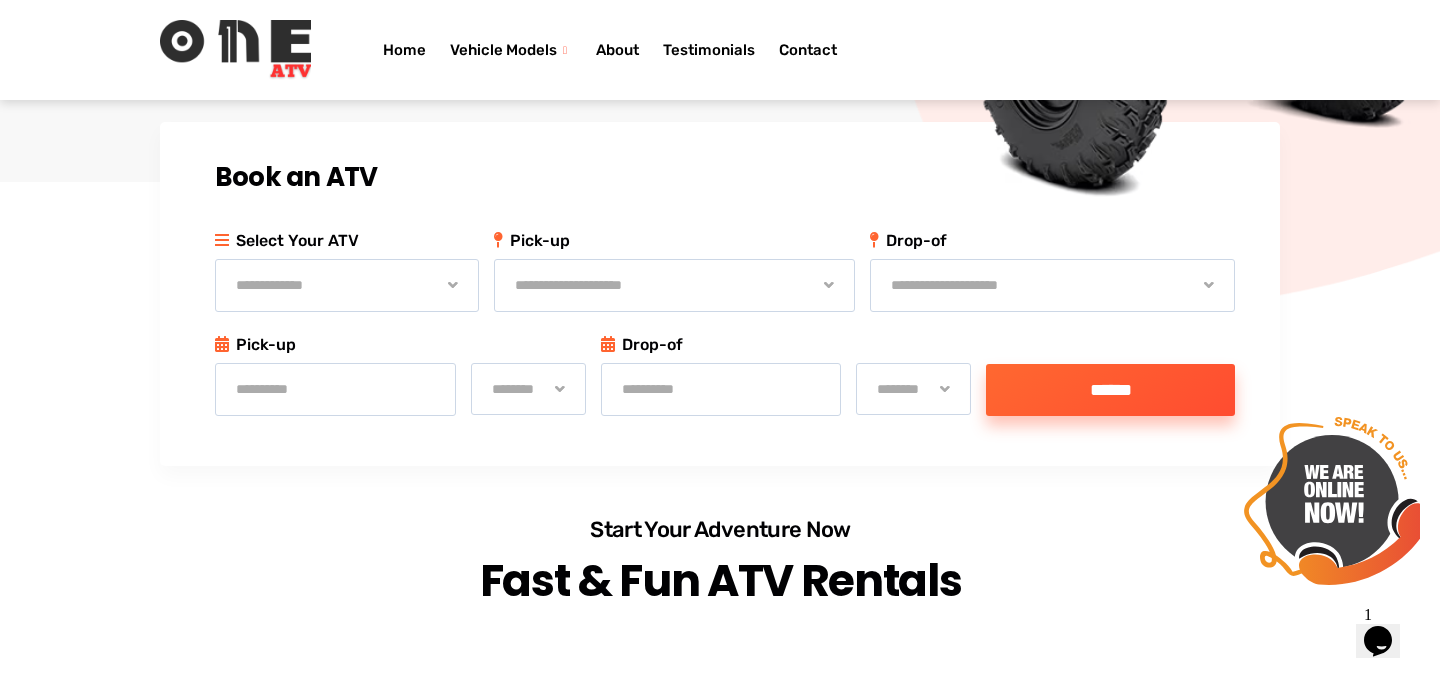 select on "********" 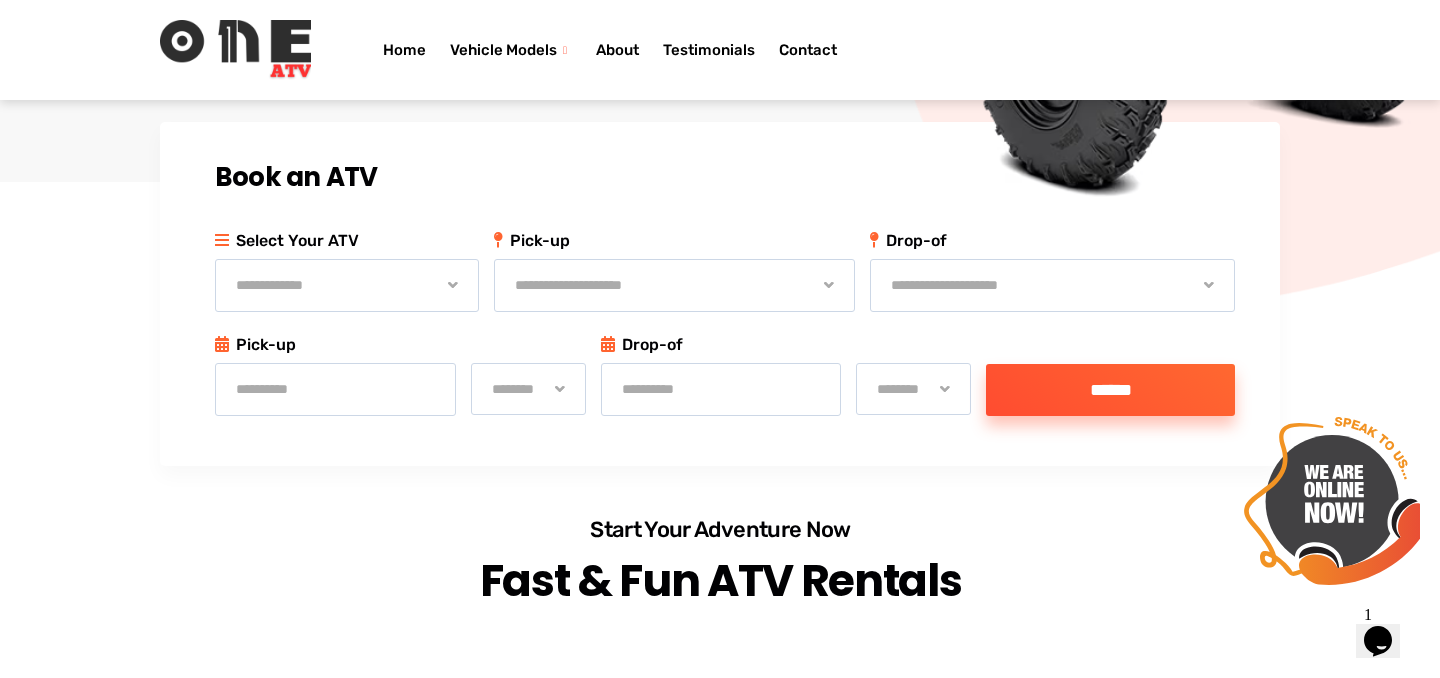 click on "******" at bounding box center (1110, 390) 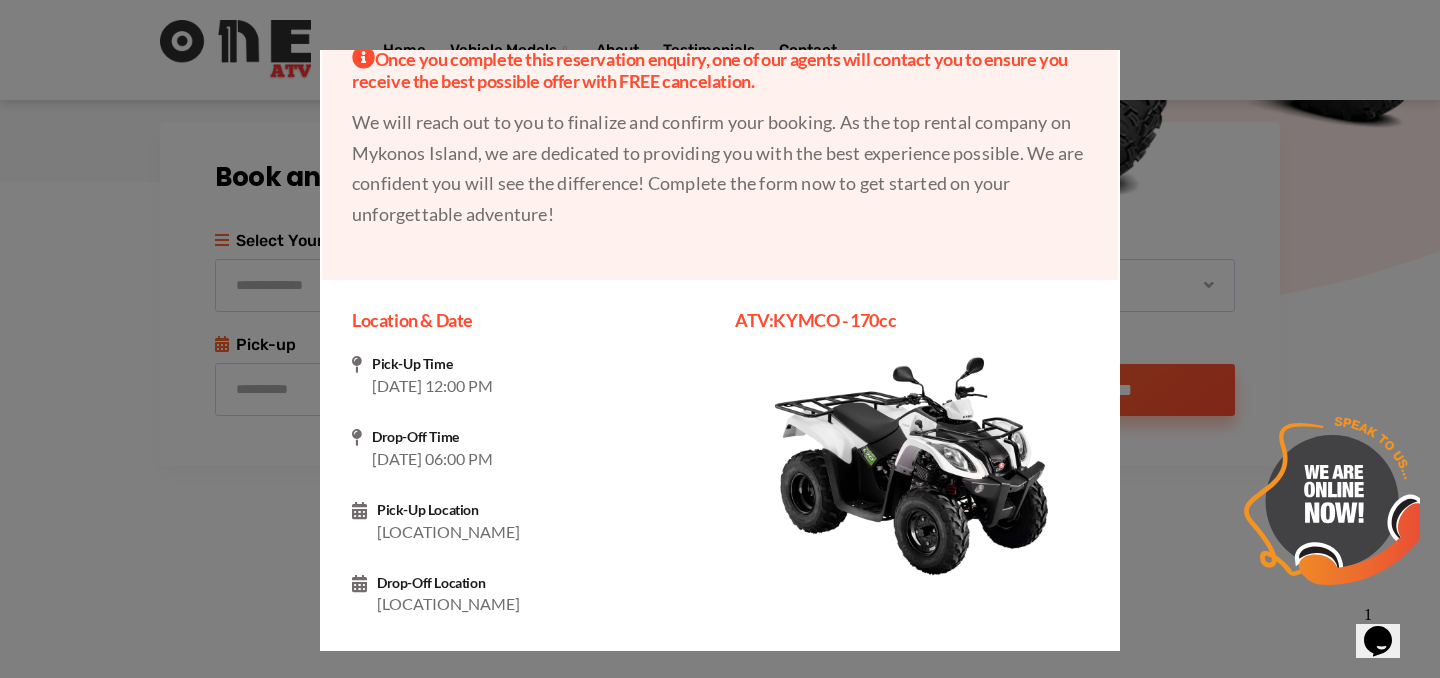 scroll, scrollTop: 0, scrollLeft: 0, axis: both 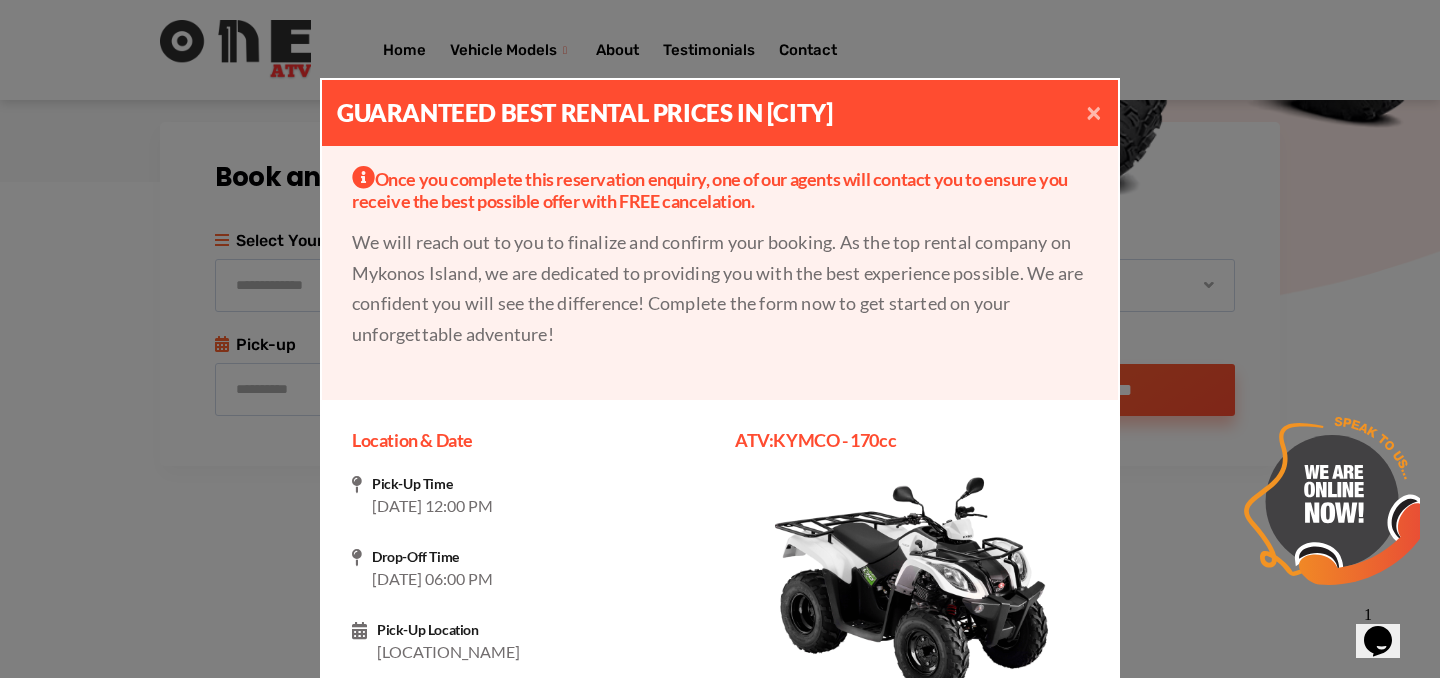 click on "×" at bounding box center [1094, 111] 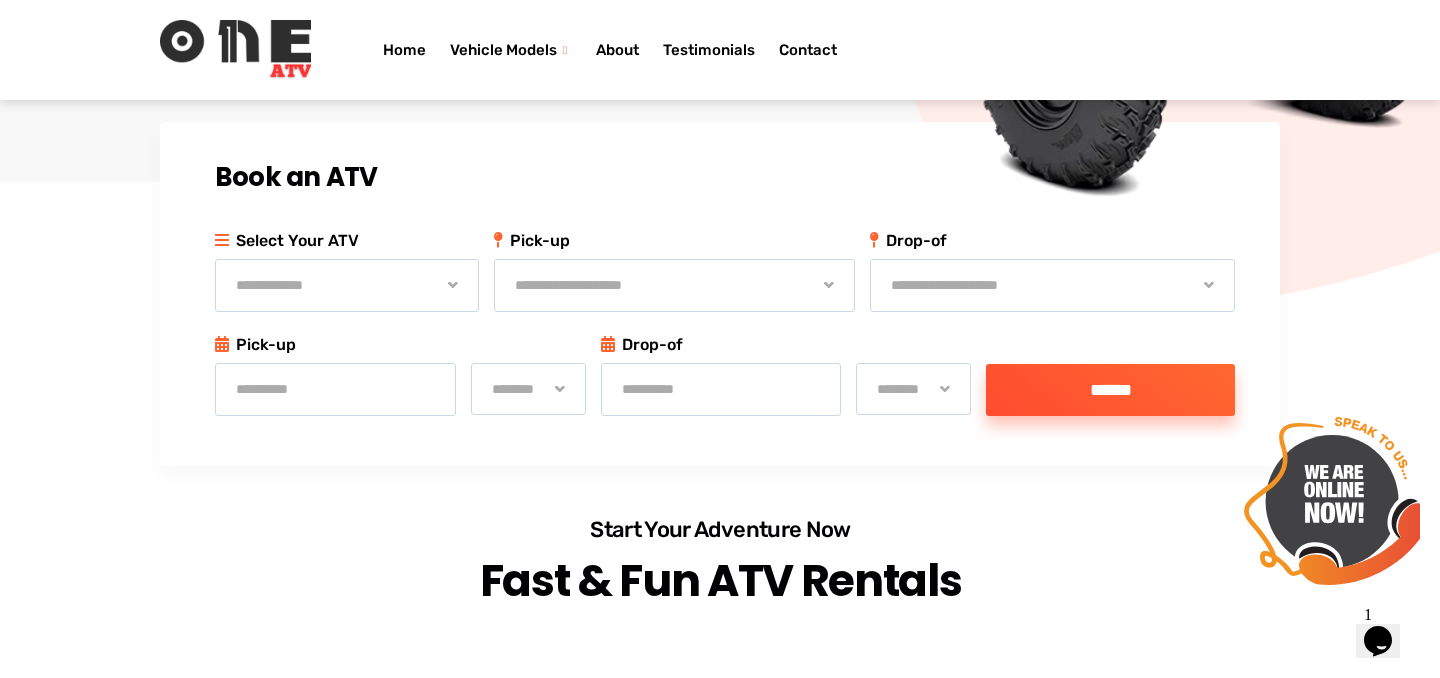click on "******" at bounding box center [1110, 390] 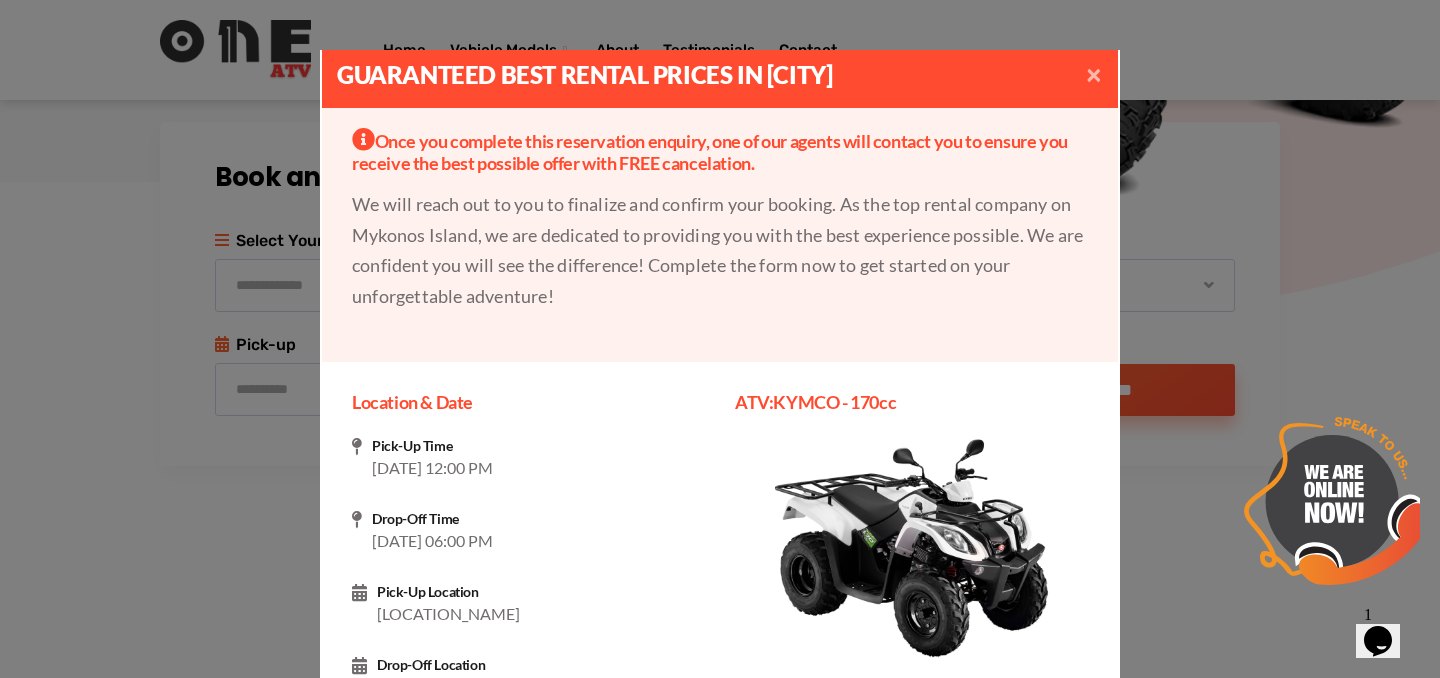 scroll, scrollTop: 0, scrollLeft: 0, axis: both 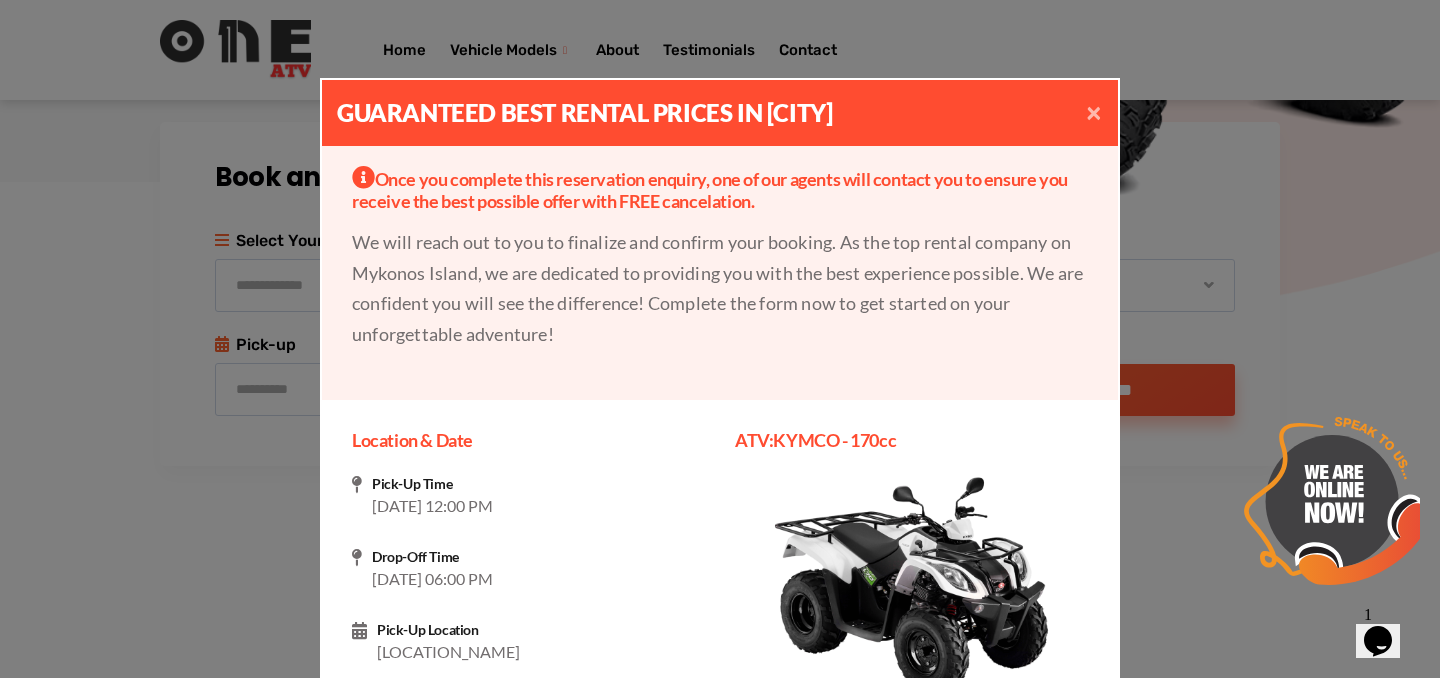 click on "×" at bounding box center [1094, 111] 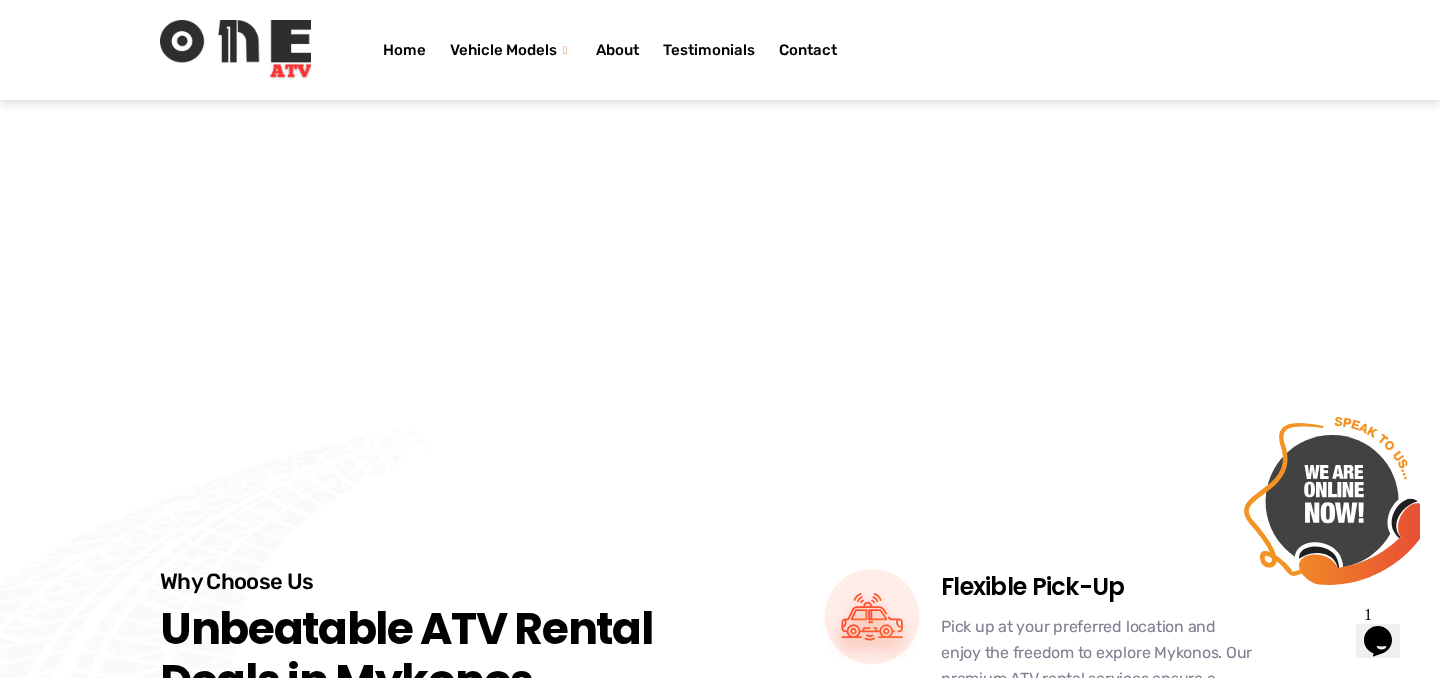 scroll, scrollTop: 3925, scrollLeft: 0, axis: vertical 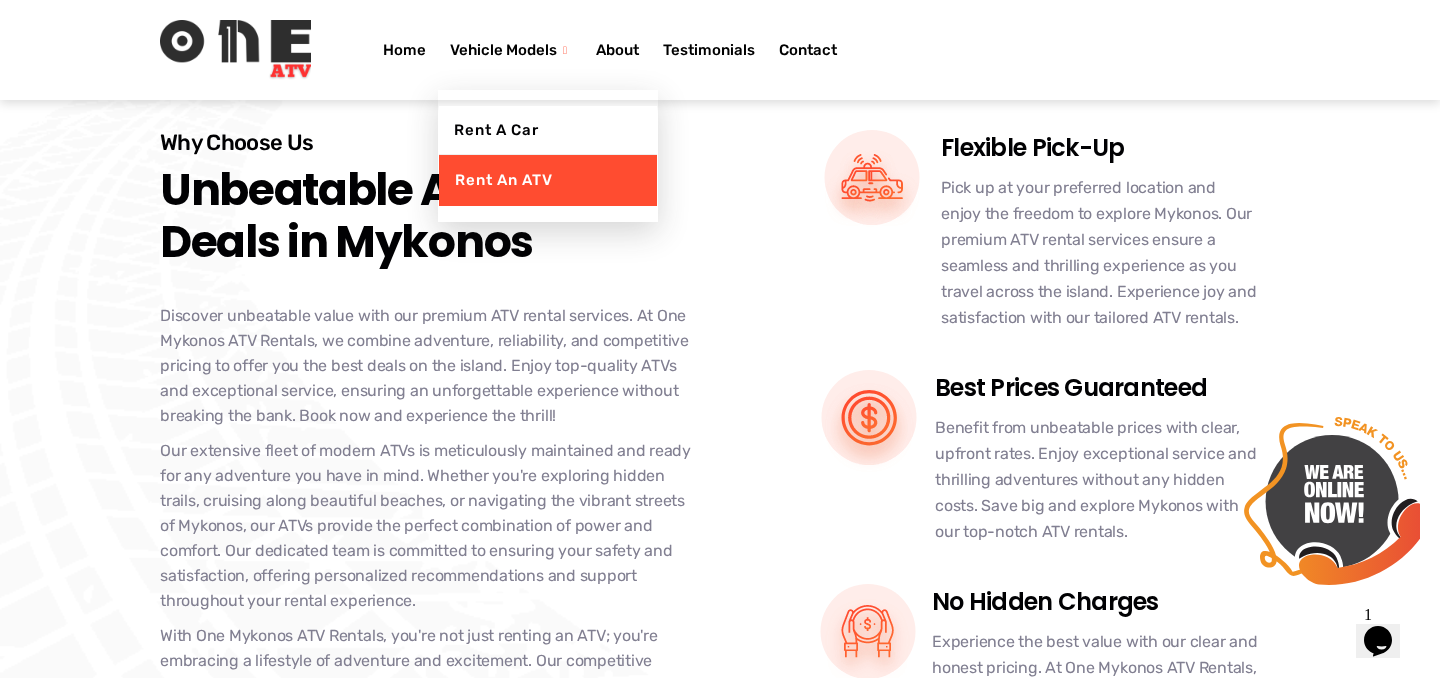 click on "Rent an ATV" at bounding box center (548, 180) 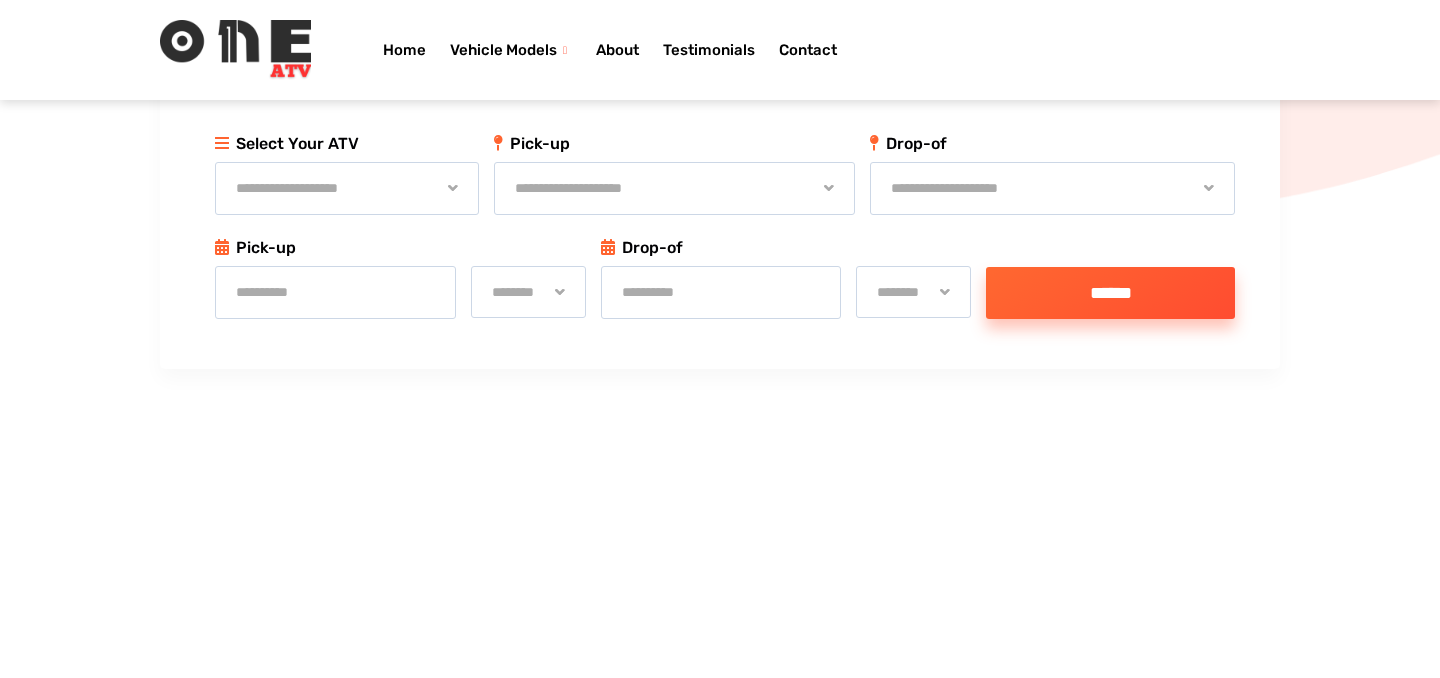 scroll, scrollTop: 772, scrollLeft: 0, axis: vertical 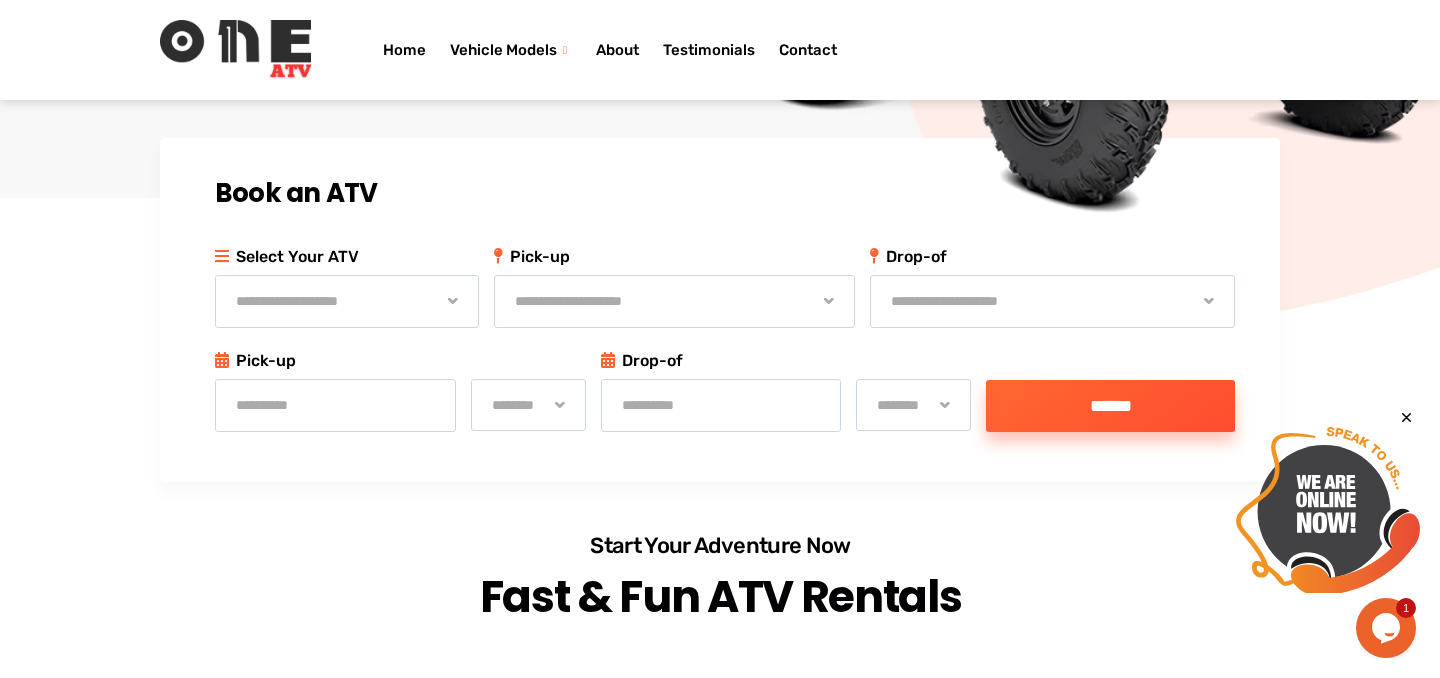 click on "**********" at bounding box center (347, 301) 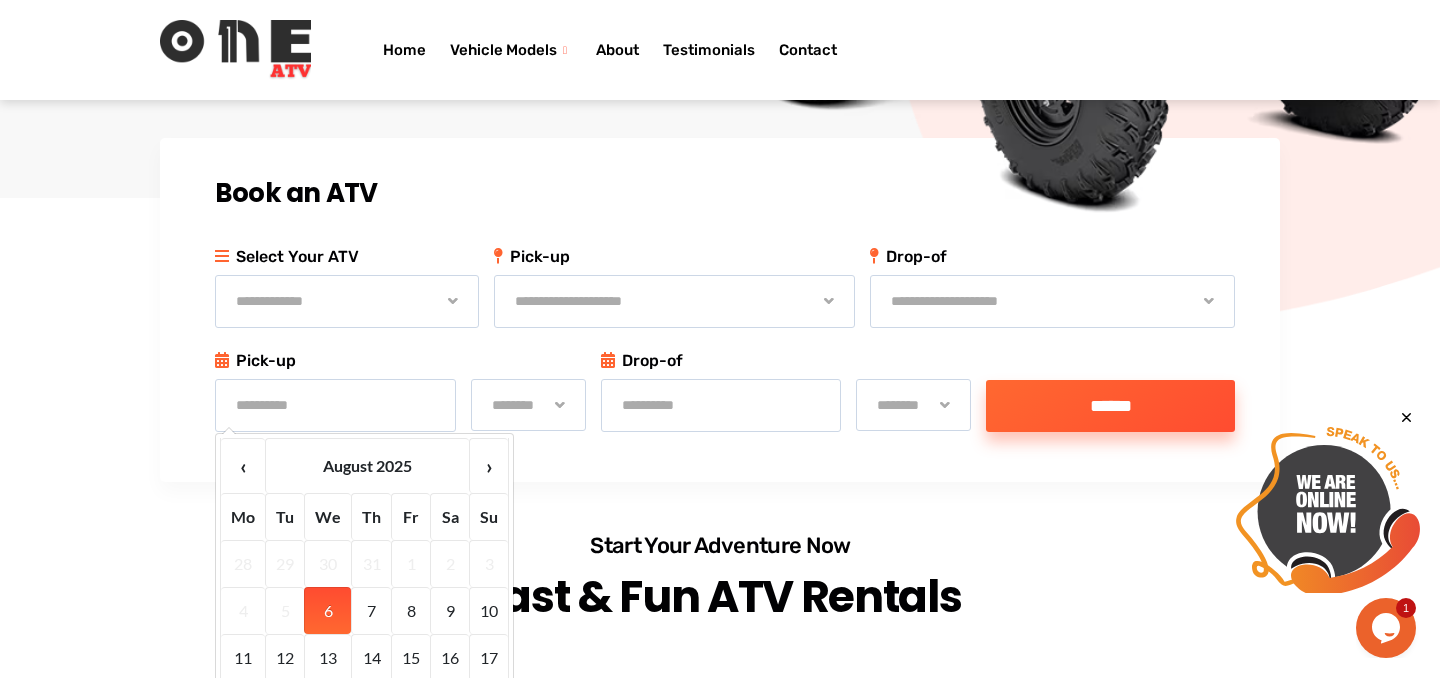 click at bounding box center (335, 405) 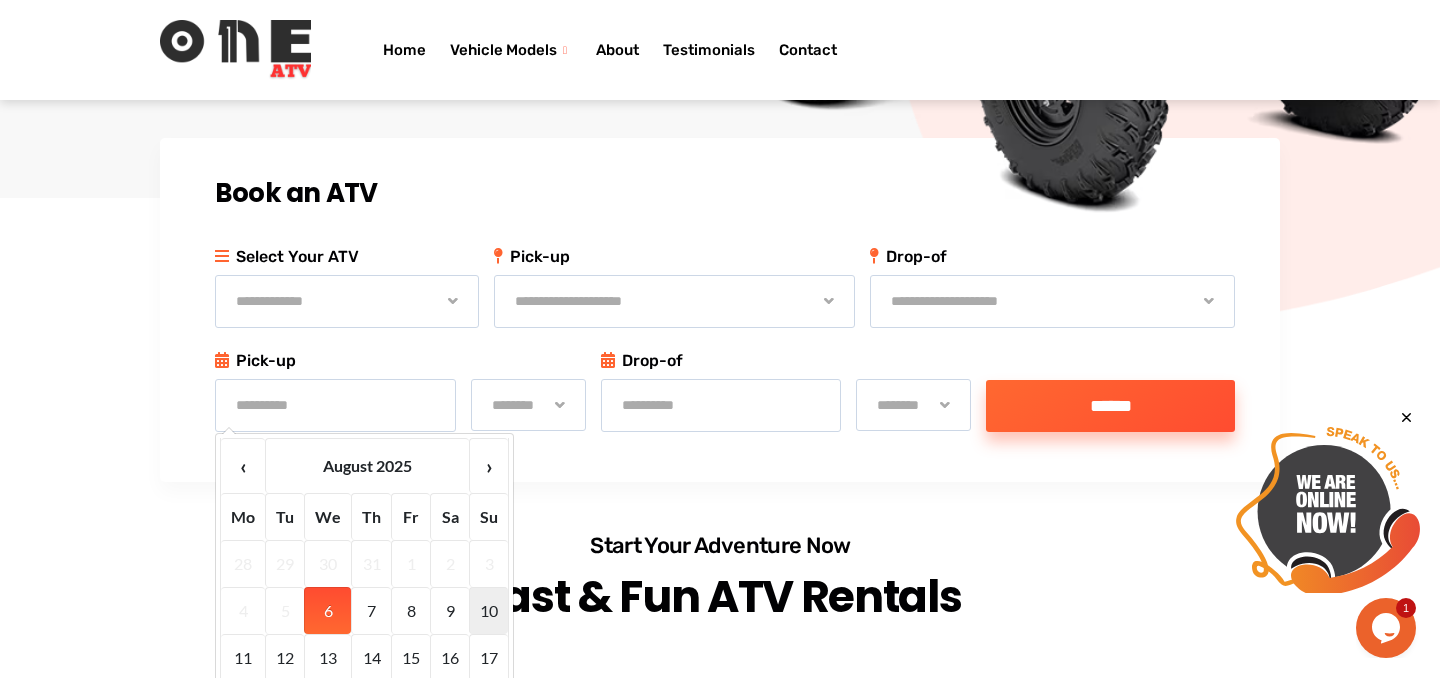 click on "10" at bounding box center [488, 610] 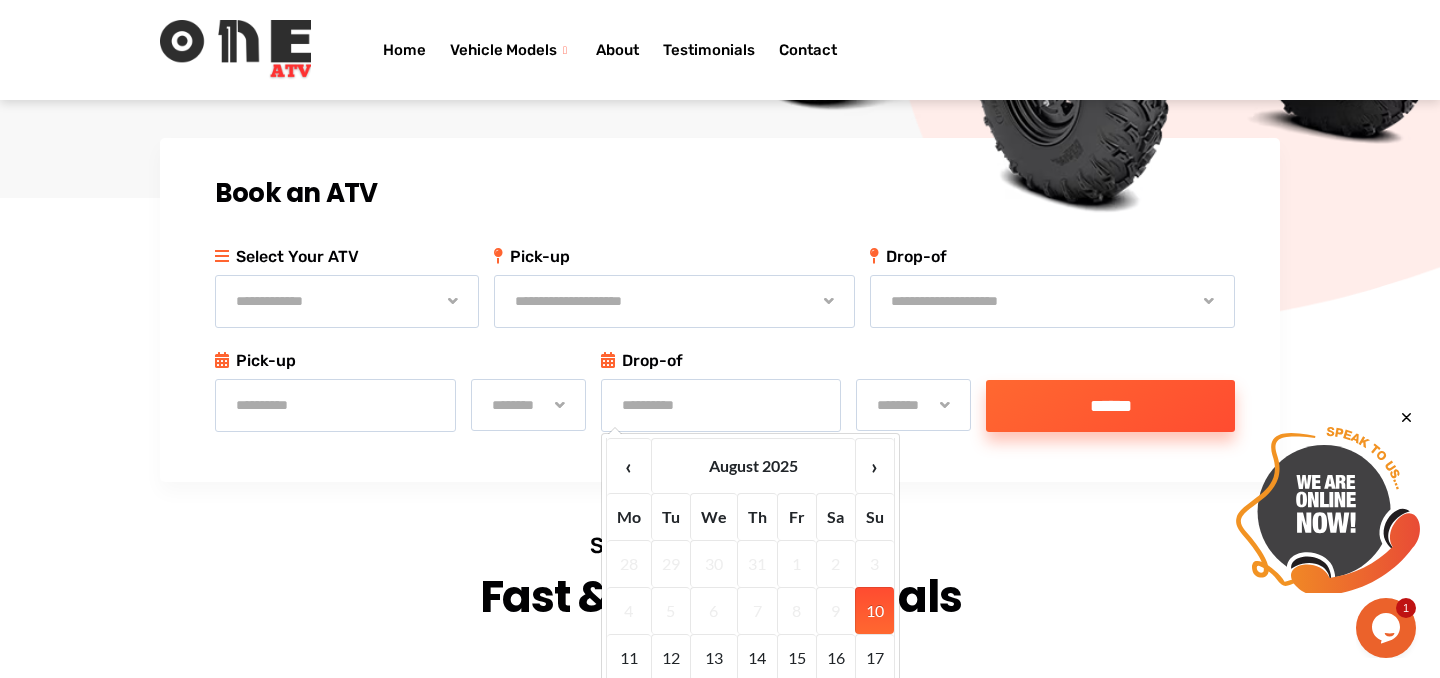 click on "********   ********   ********   ********   ********   ********   ********   ********   ********   ********   ********   ********   ********   ********   ********   ********   ********   ********   ********   ********   ********   ********   ********   ********   ********   ********   ********   ********   ********   ********   ********   ********   ********   ********   ********   ********   ********   ********   ********   ********   ********   ********   ********   ********   ********   ********   ********   ********" at bounding box center [528, 405] 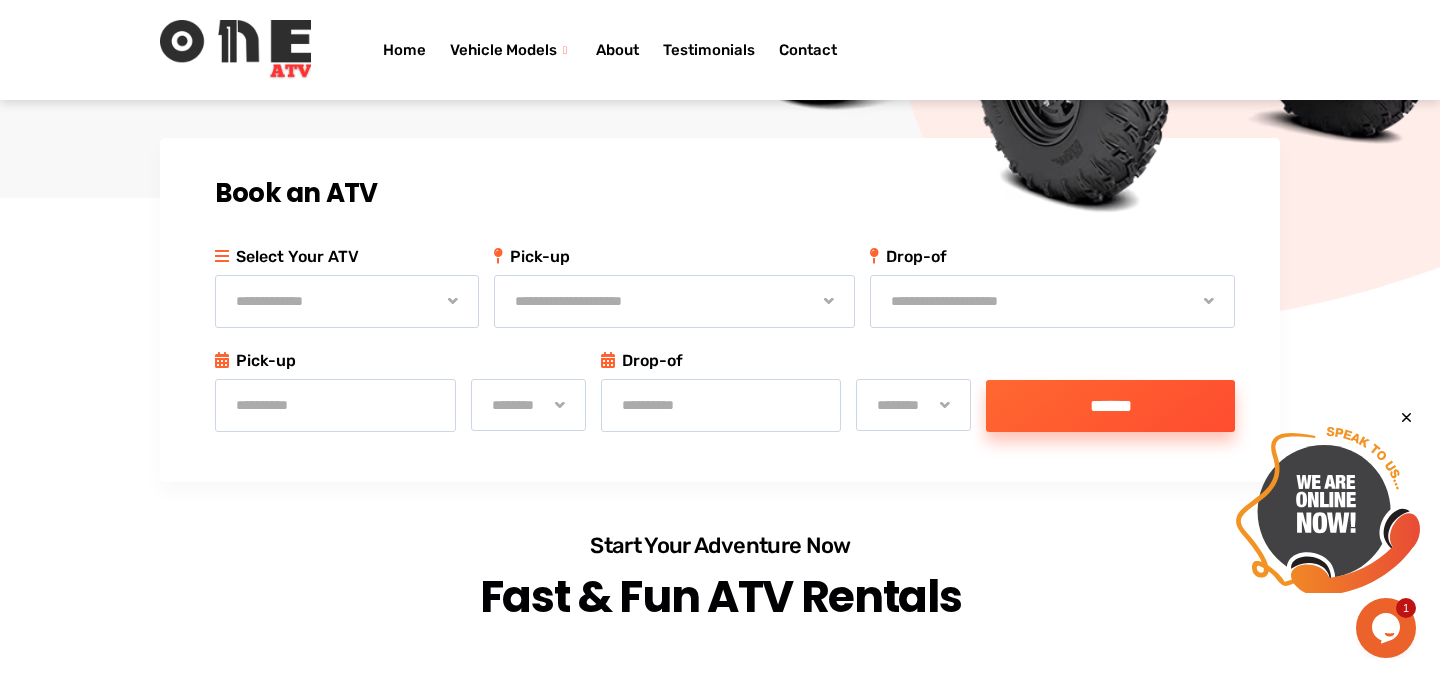 select on "********" 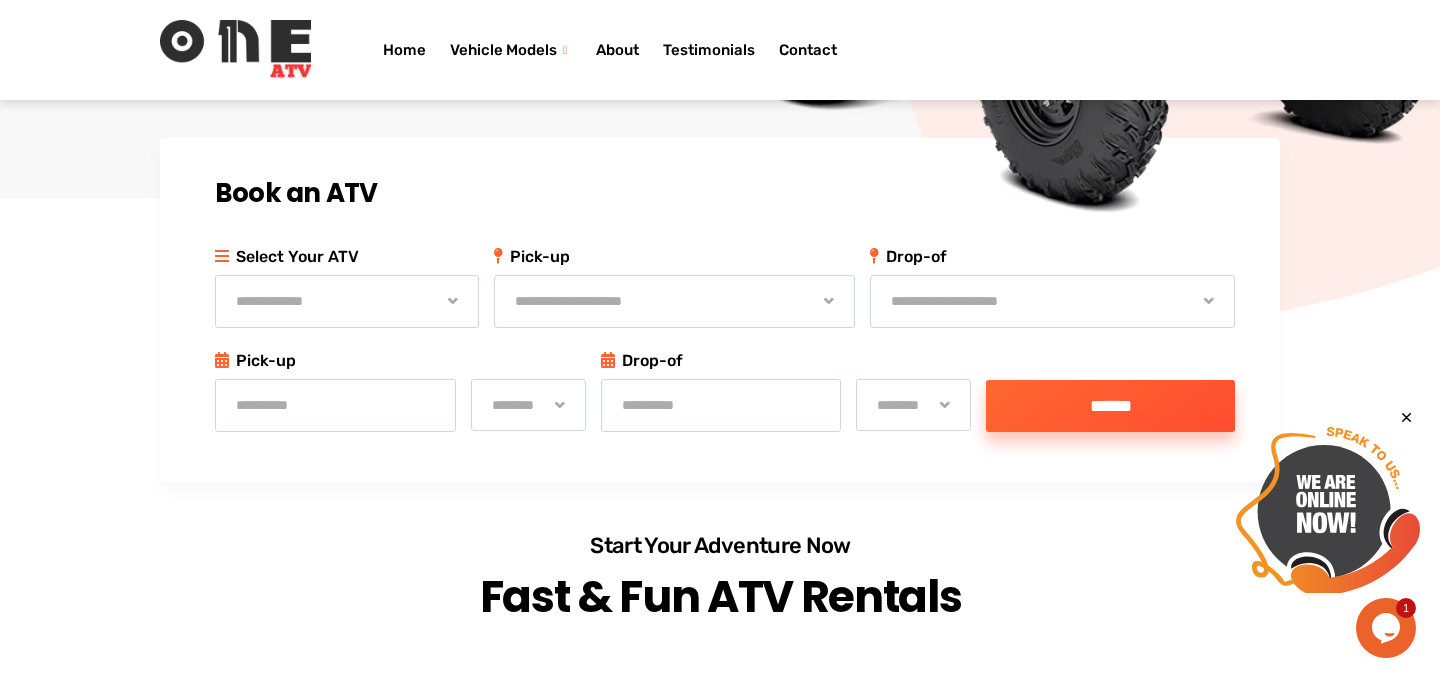 click on "**********" at bounding box center (721, 405) 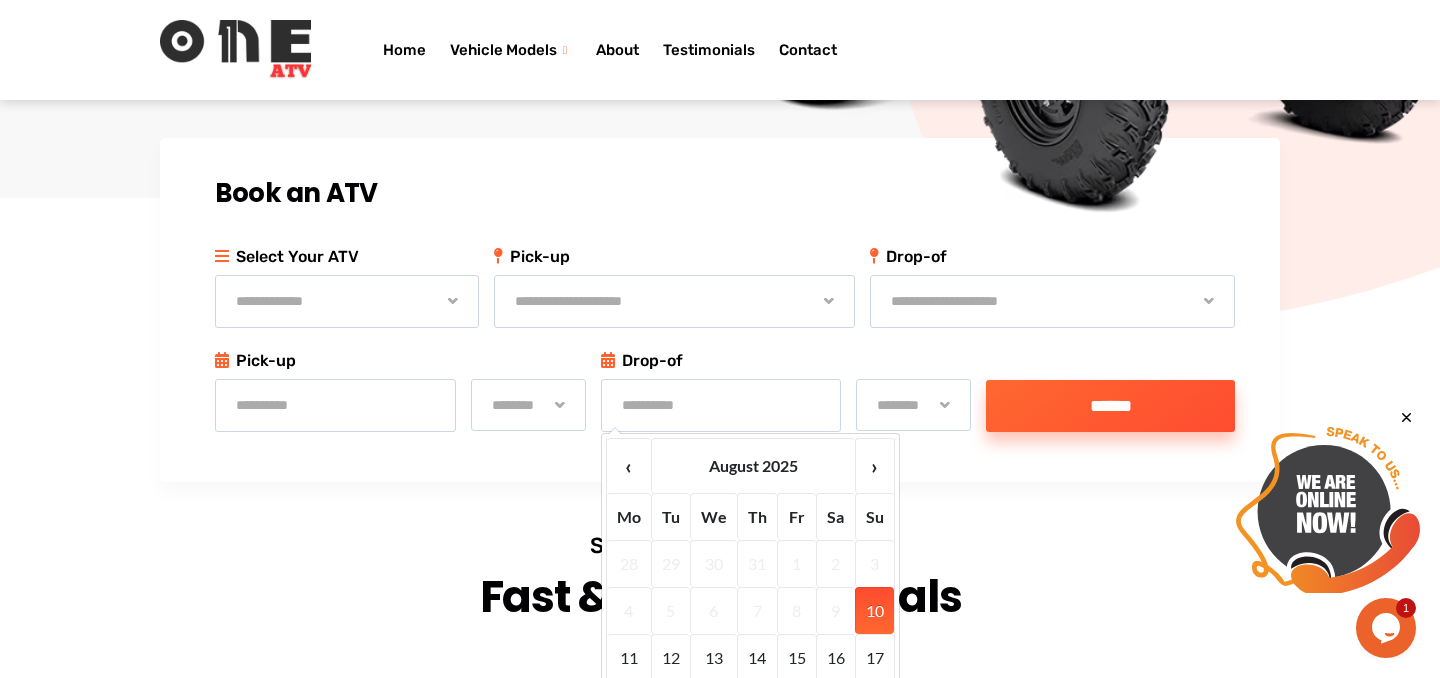 click on "10" at bounding box center (874, 610) 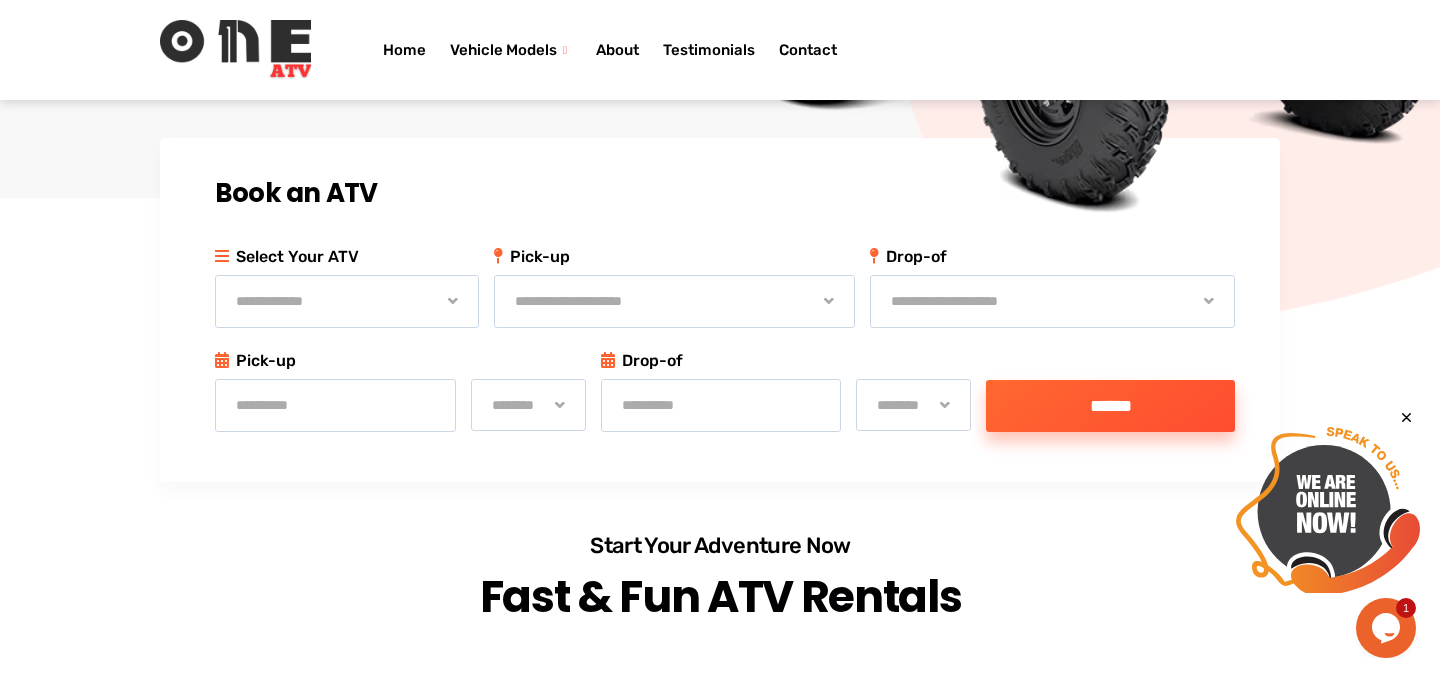 click on "********   ********   ********   ********   ********   ********   ********   ********   ********   ********   ********   ********   ********   ********   ********   ********   ********   ********   ********   ********   ********   ********   ********   ********   ********   ********   ********   ********   ********   ********   ********   ********   ********   ********   ********   ********   ********   ********   ********   ********   ********   ********   ********   ********   ********   ********   ********   ********" at bounding box center [913, 405] 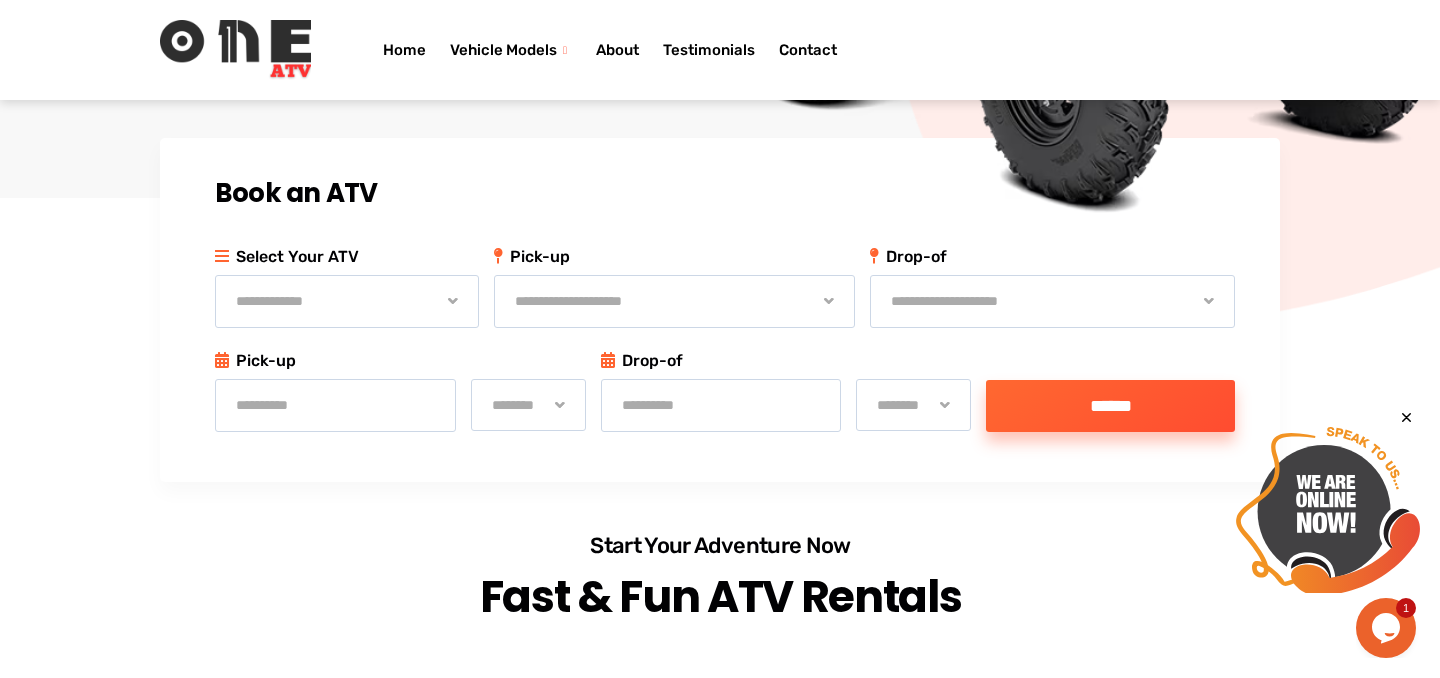 select on "********" 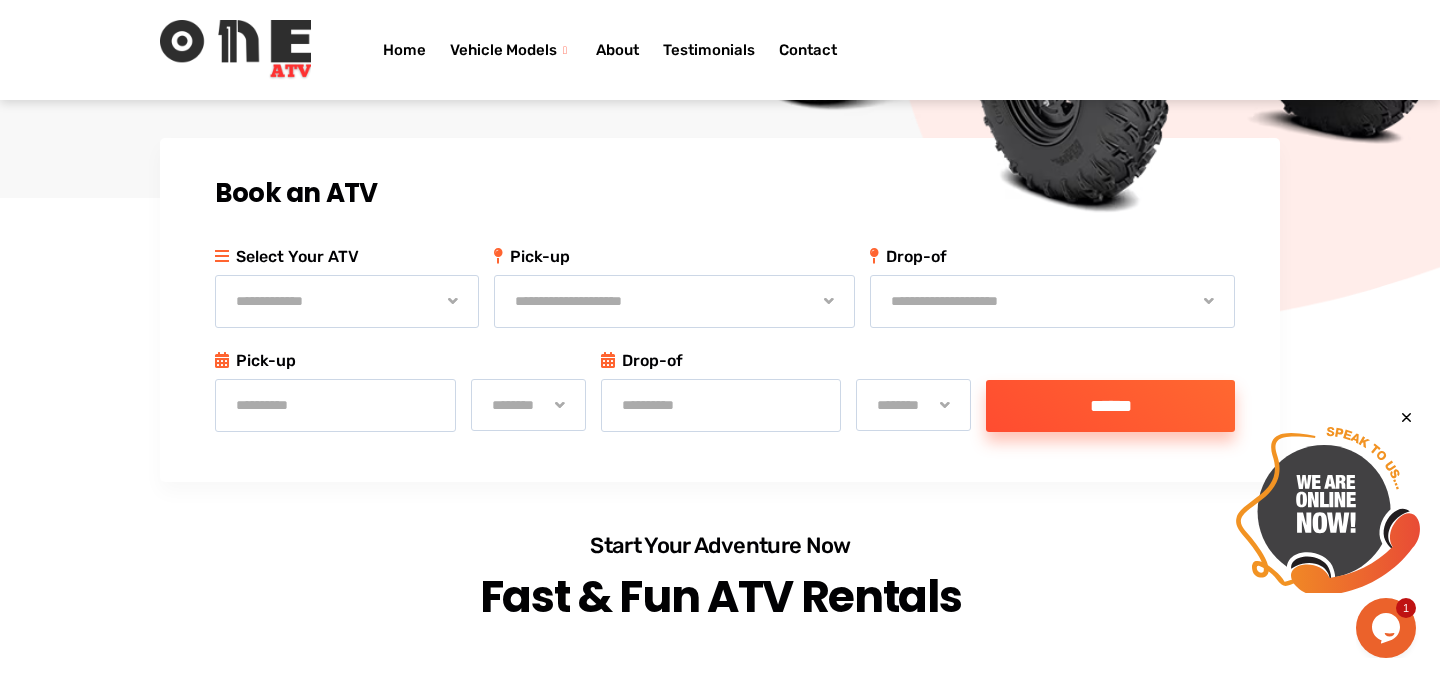click on "******" at bounding box center [1110, 406] 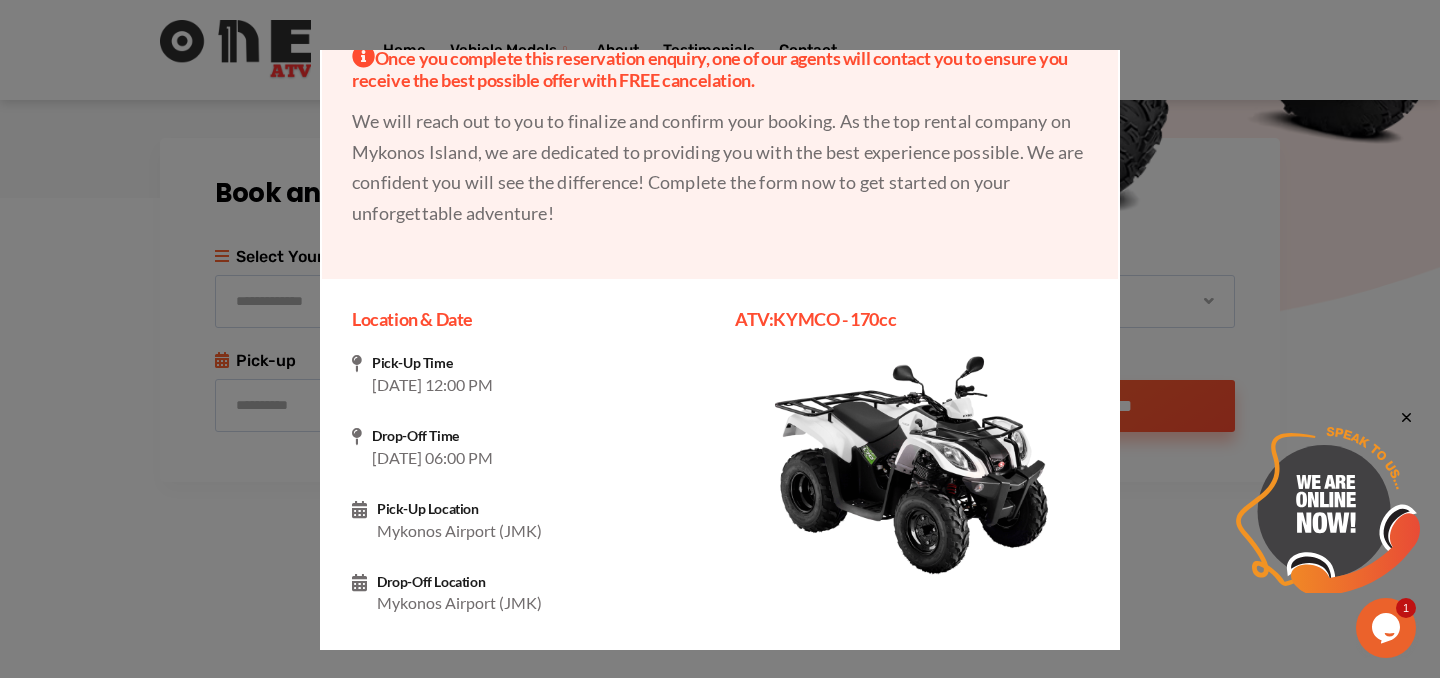 scroll, scrollTop: 109, scrollLeft: 0, axis: vertical 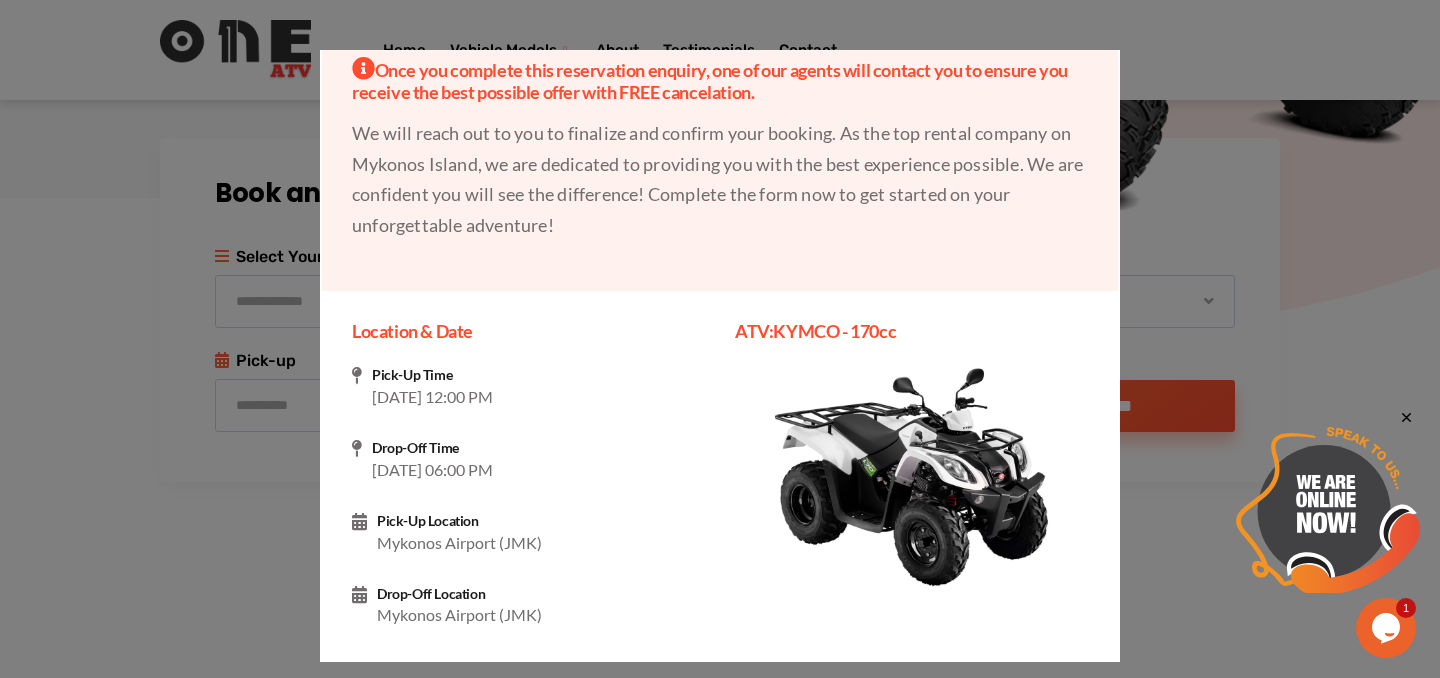 click on "Once you complete this reservation enquiry, one of our agents will contact you to ensure you receive the best possible offer with FREE cancelation.   We will reach out to you to finalize and confirm your booking. As the top rental company on Mykonos Island, we are dedicated to providing you with the best experience possible. We are confident you will see the difference! Complete the form now to get started on your unforgettable adventure!" at bounding box center (720, 164) 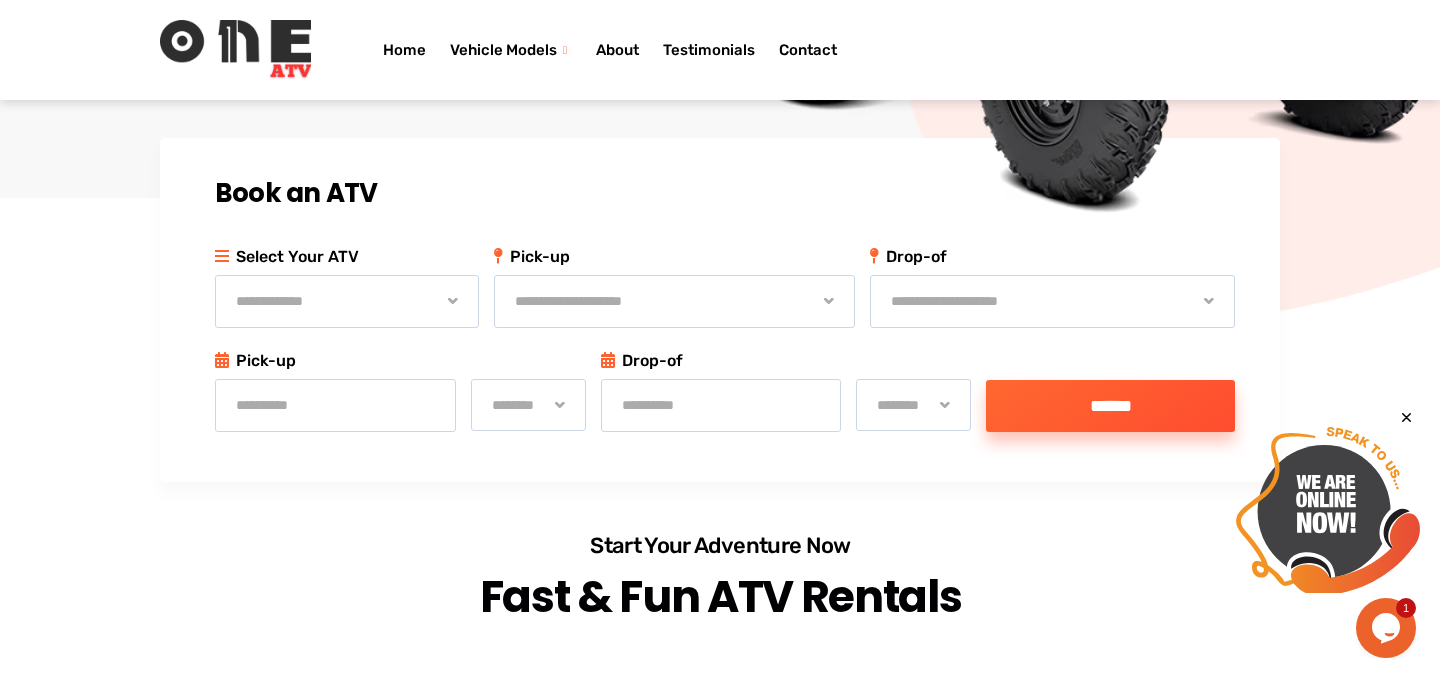 click on "**********" at bounding box center [347, 301] 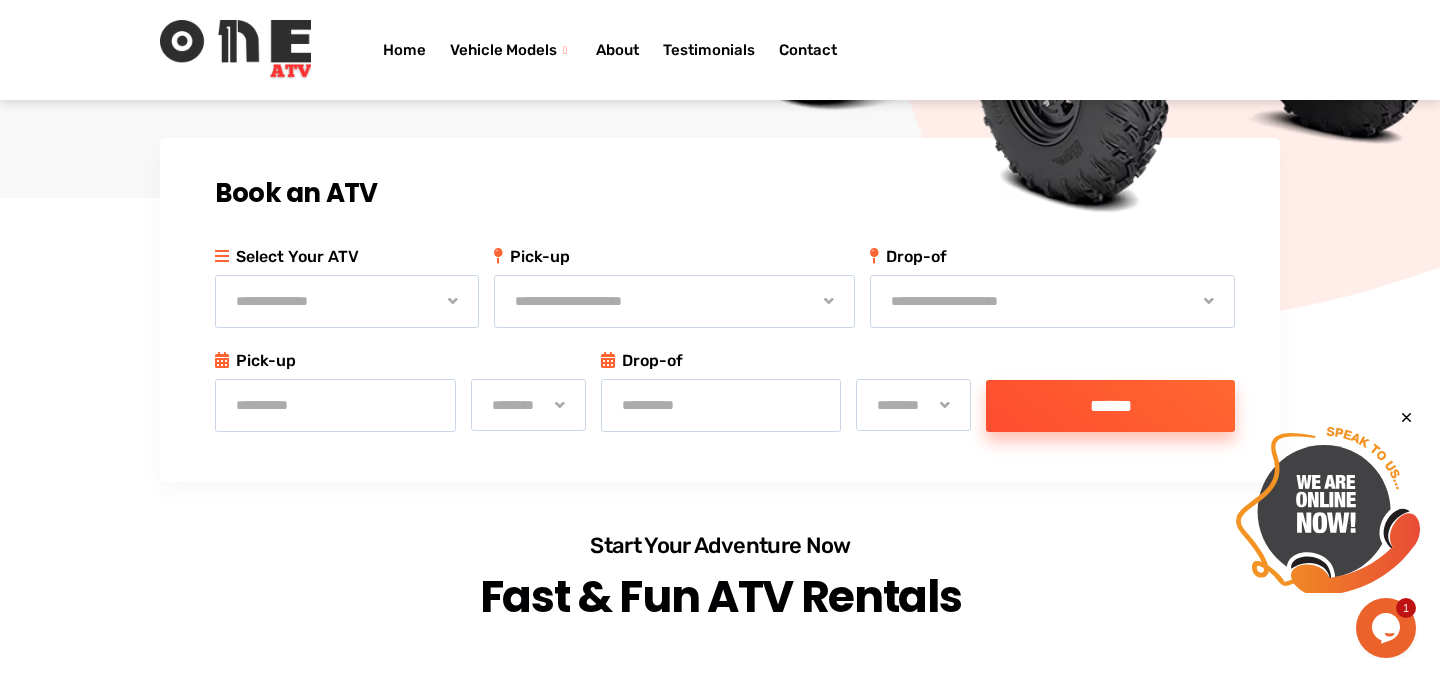 click on "******" at bounding box center [1110, 406] 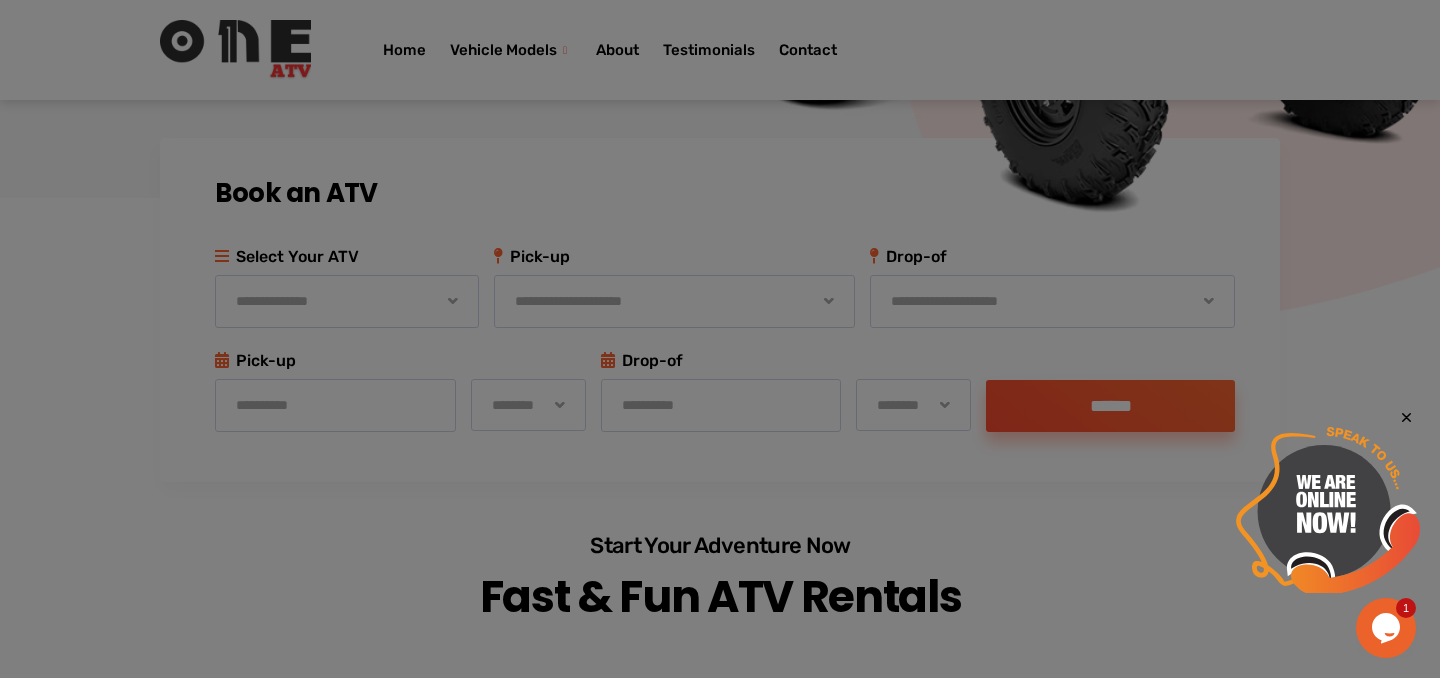 scroll, scrollTop: 0, scrollLeft: 0, axis: both 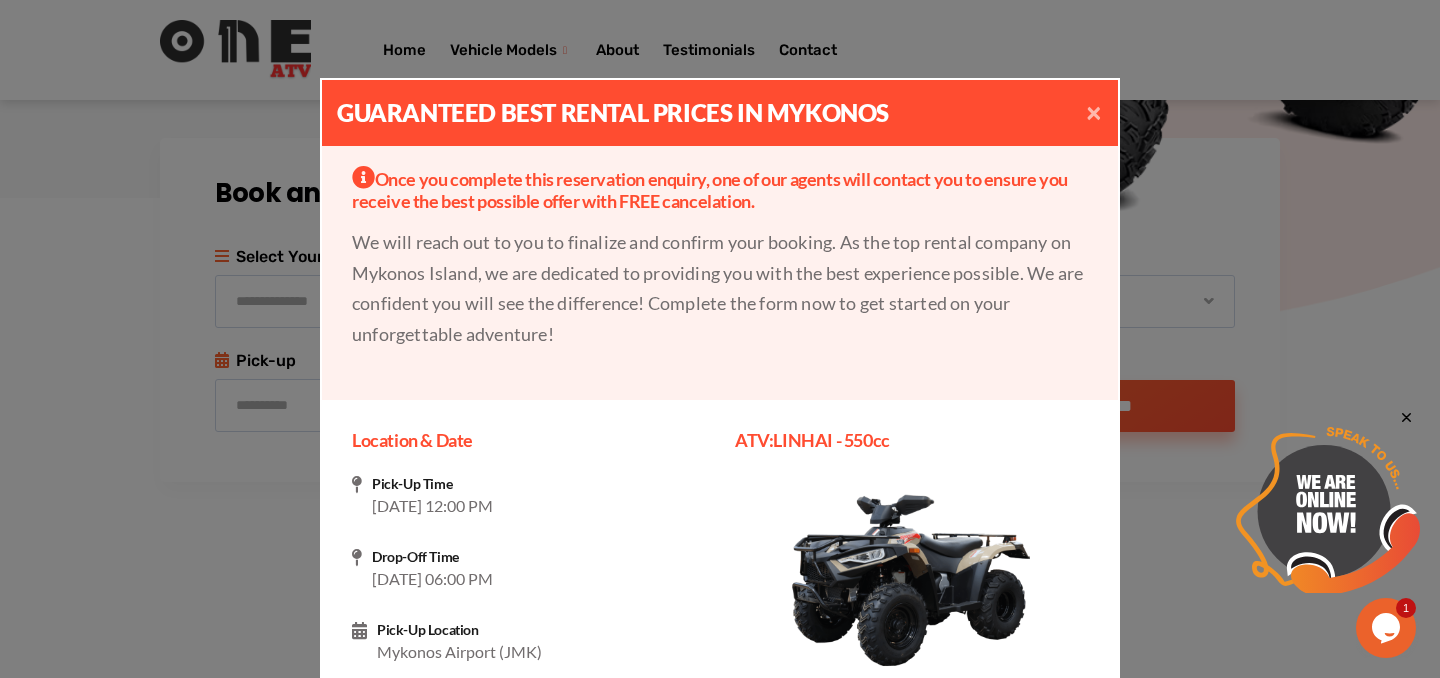 click on "×" at bounding box center (1094, 111) 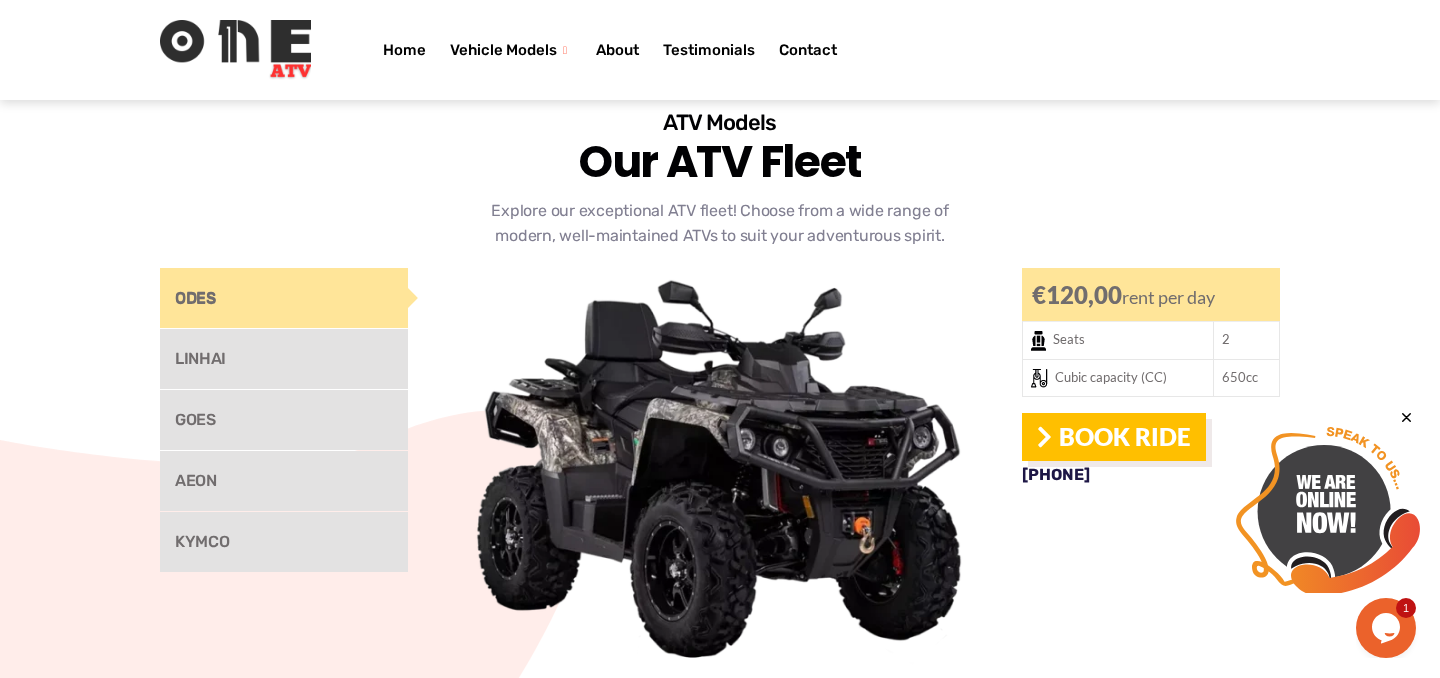 scroll, scrollTop: 1473, scrollLeft: 0, axis: vertical 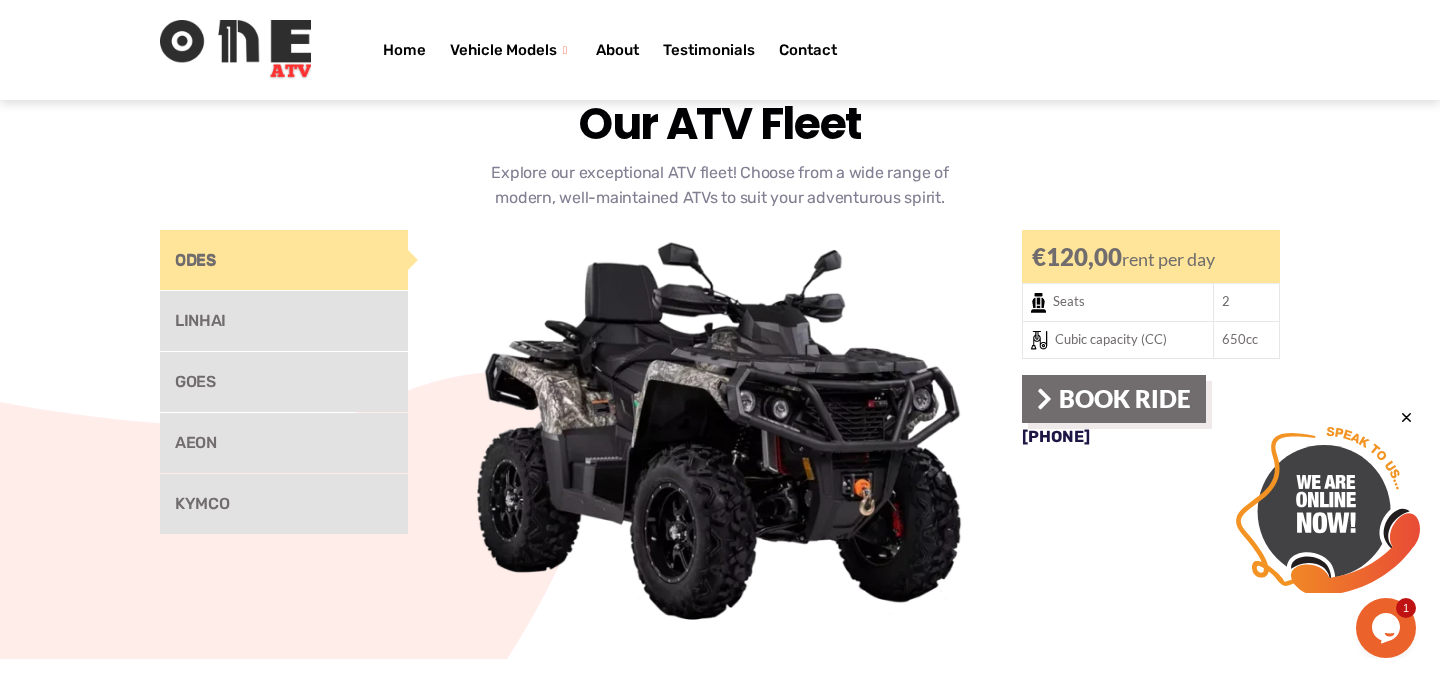 click on "Book Ride" at bounding box center (1114, 399) 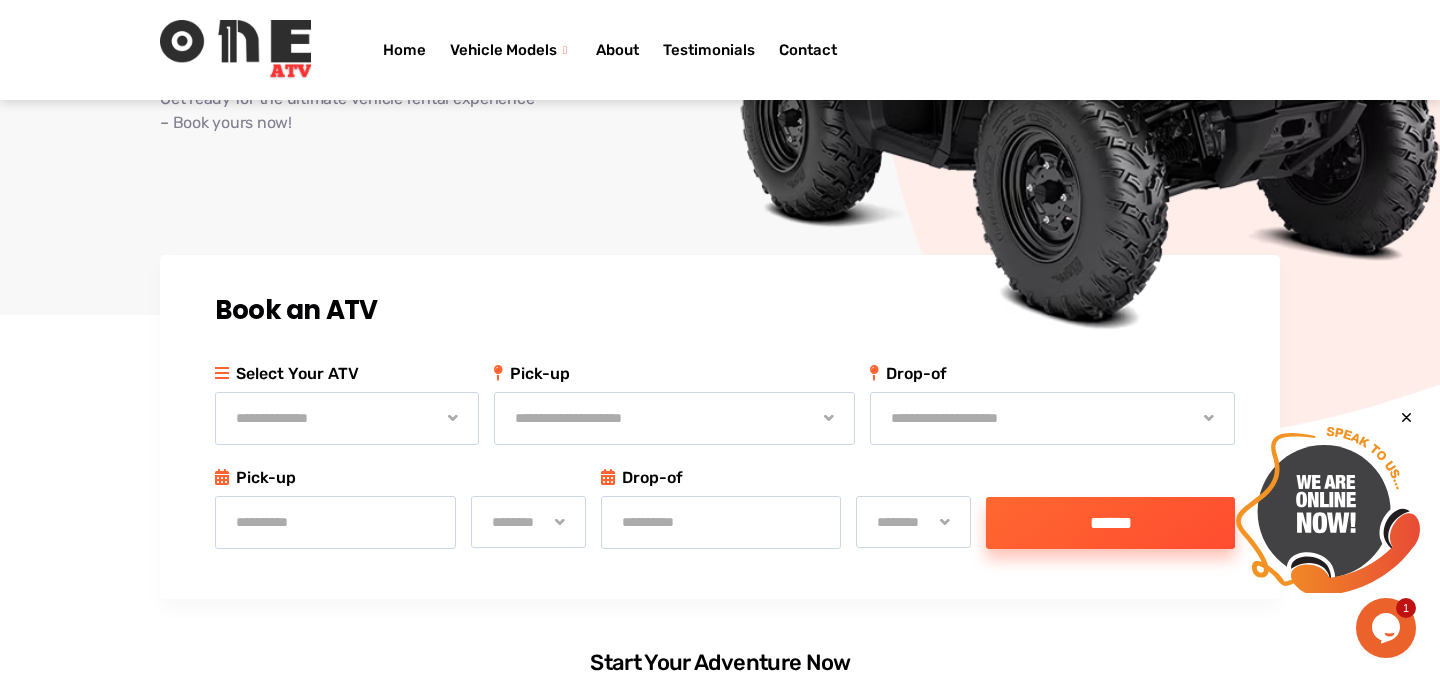 scroll, scrollTop: 299, scrollLeft: 0, axis: vertical 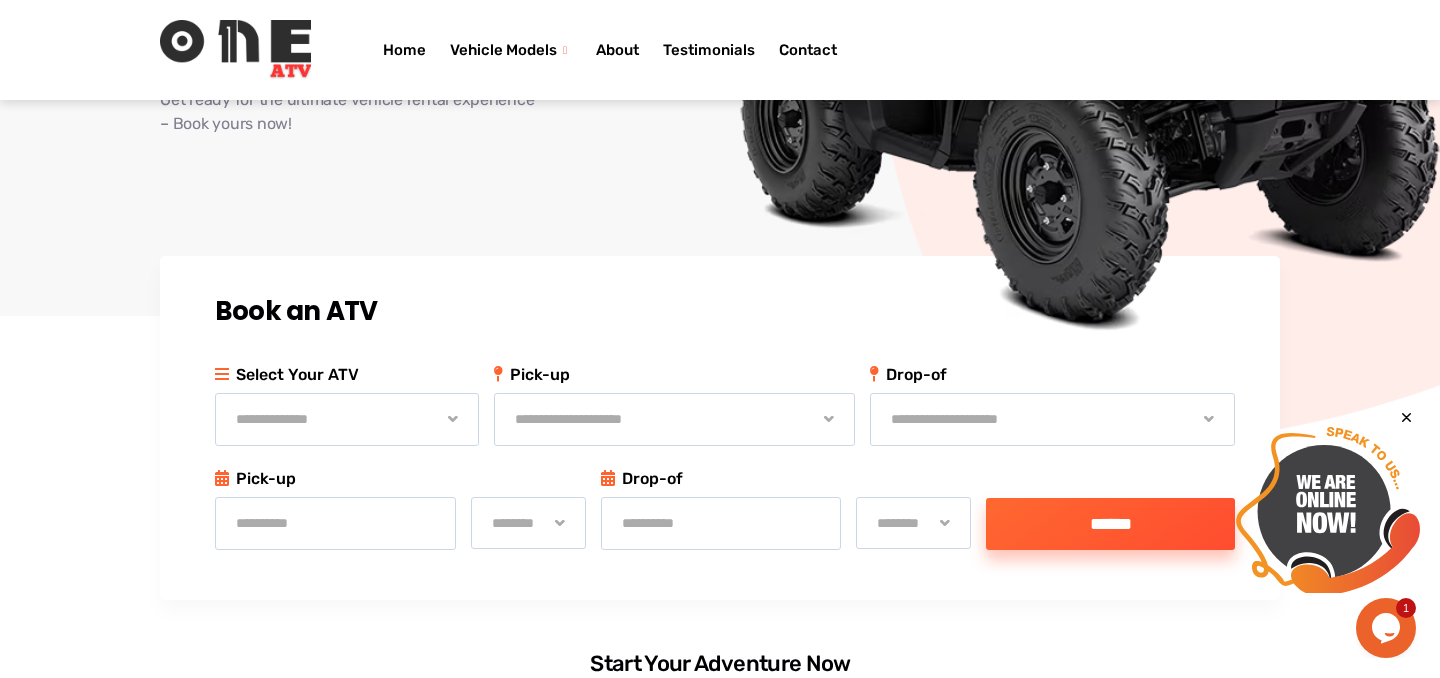 click on "**********" at bounding box center [347, 419] 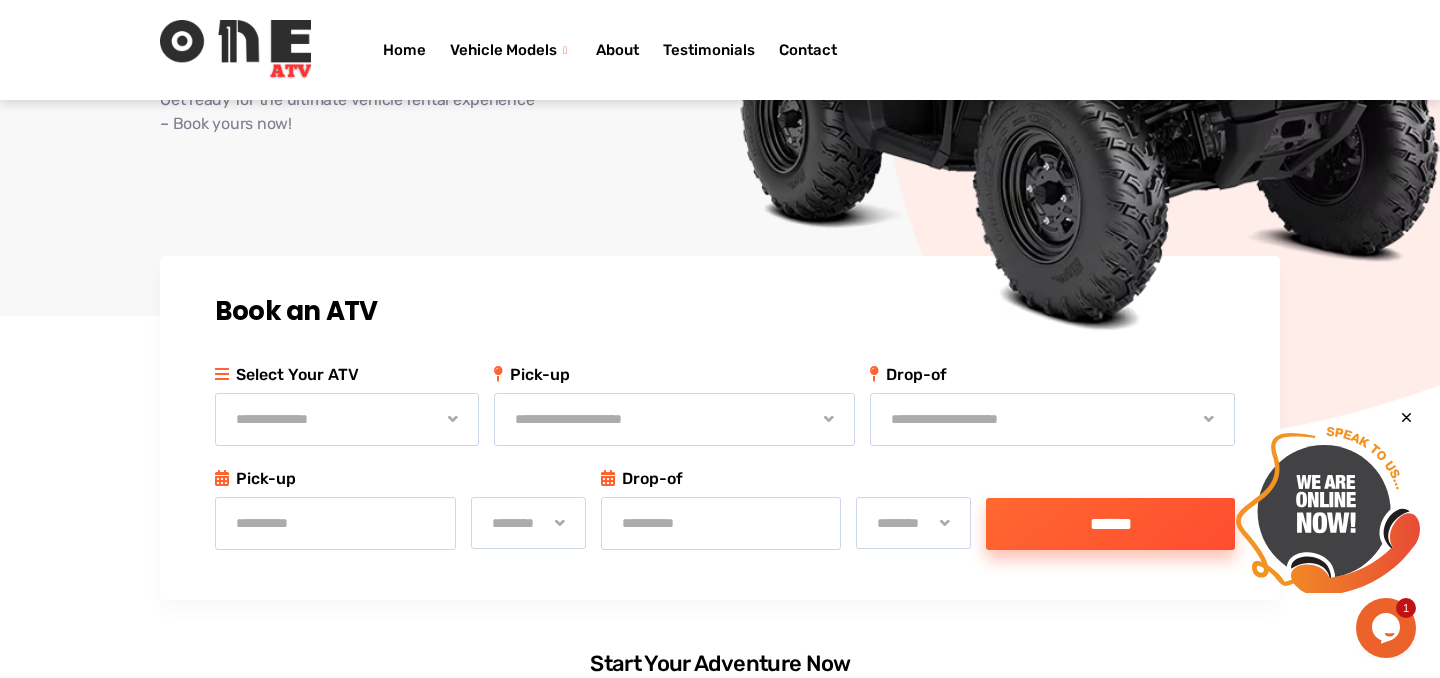 select on "**********" 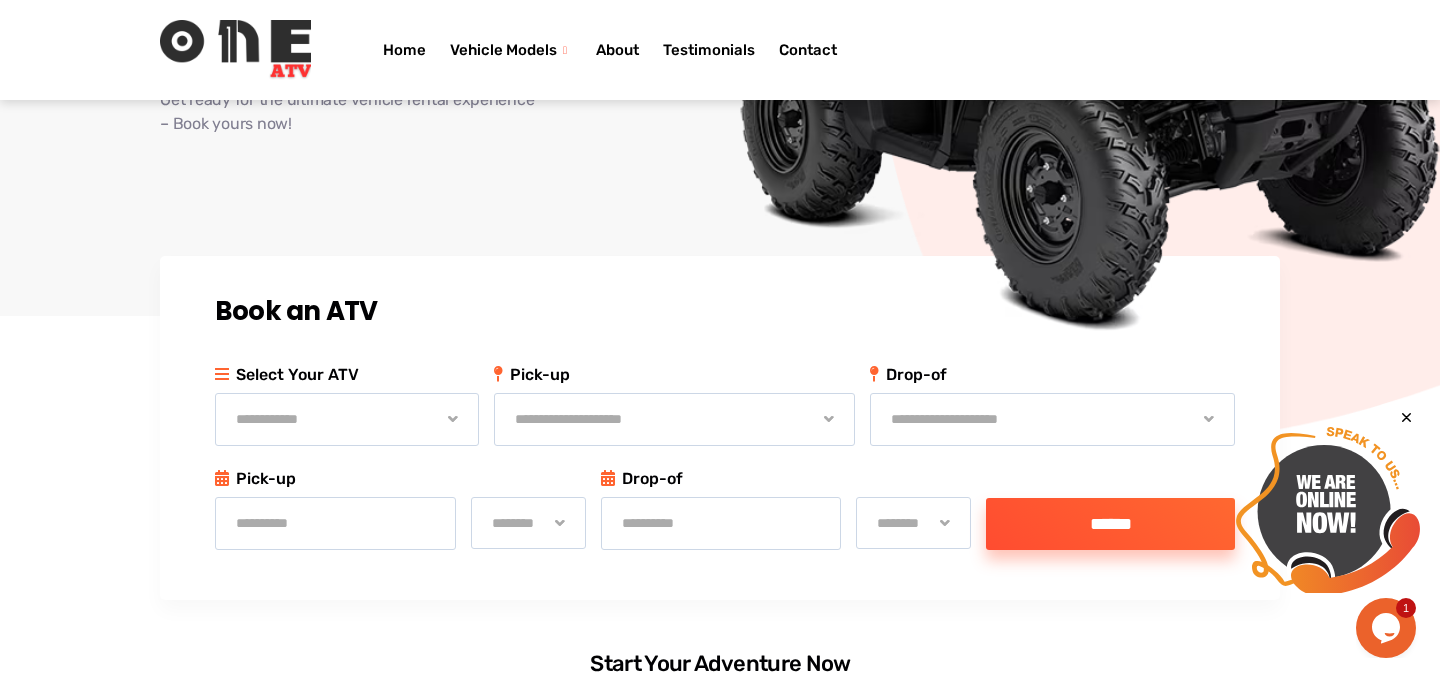 click on "******" at bounding box center (1110, 524) 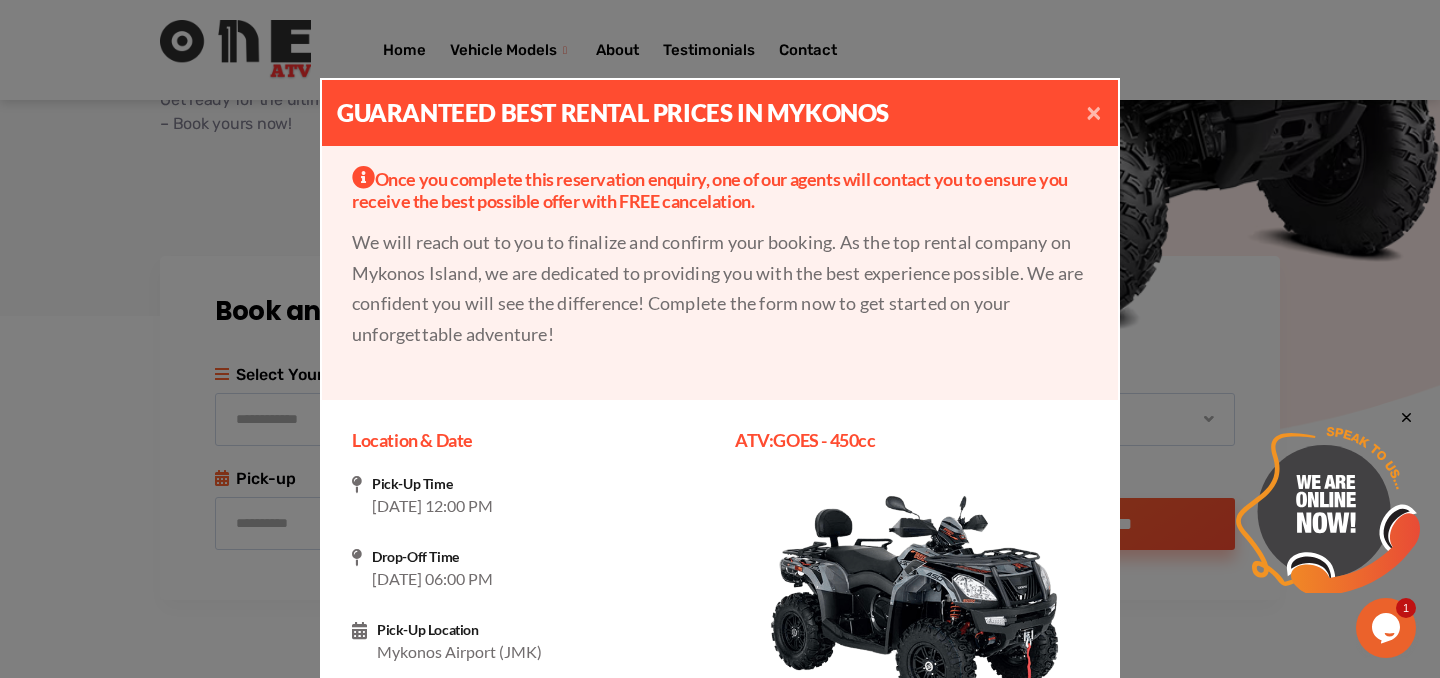 click on "Guaranteed Best Rental Prices in Mykonos     ×
Once you complete this reservation enquiry, one of our agents will contact you to ensure you receive the best possible offer with FREE cancelation.   We will reach out to you to finalize and confirm your booking. As the top rental company on Mykonos Island, we are dedicated to providing you with the best experience possible. We are confident you will see the difference! Complete the form now to get started on your unforgettable adventure!
Location & Date
Pick-Up Time   [DATE]   at   12:00 PM
Drop-Off Time   [DATE]   at   06:00 PM
Pick-Up Location   Mykonos Airport (JMK)
Drop-Off Location   Mykonos Airport (JMK)
ATV:  GOES - 450cc" at bounding box center [720, 364] 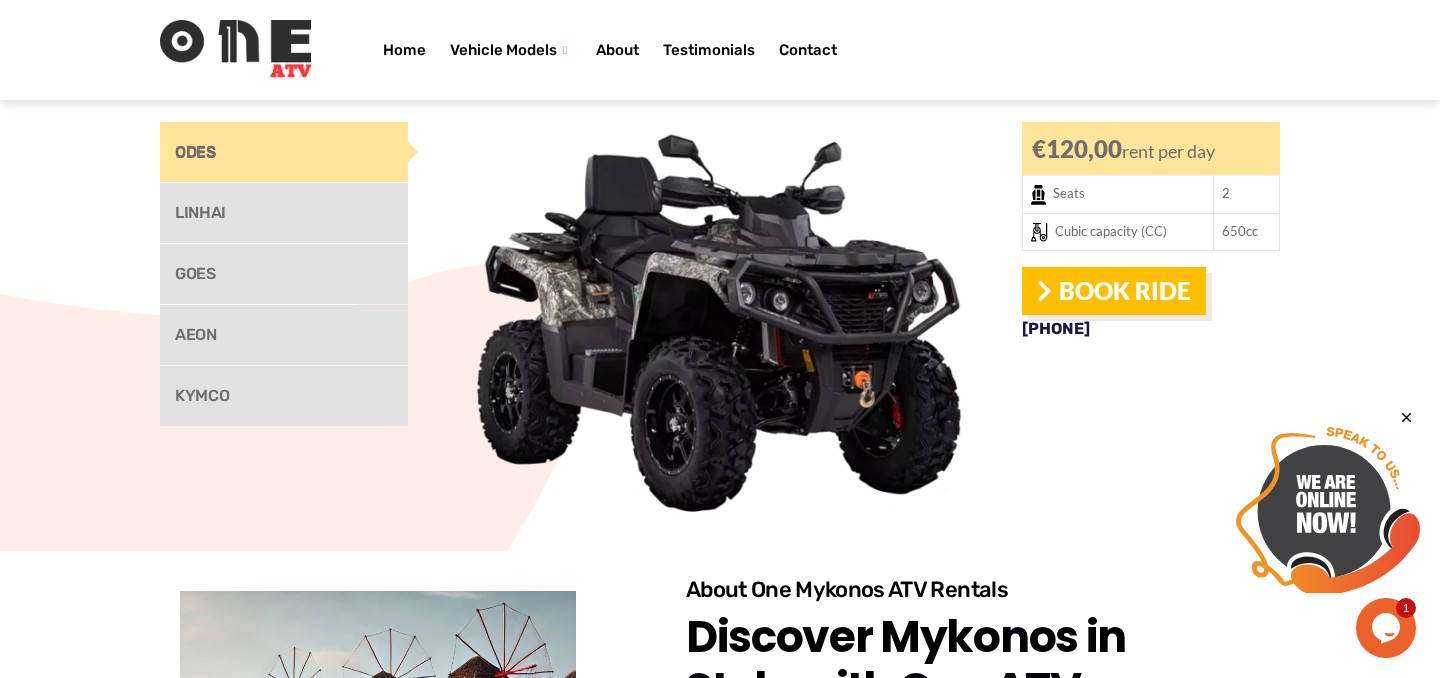 scroll, scrollTop: 1560, scrollLeft: 0, axis: vertical 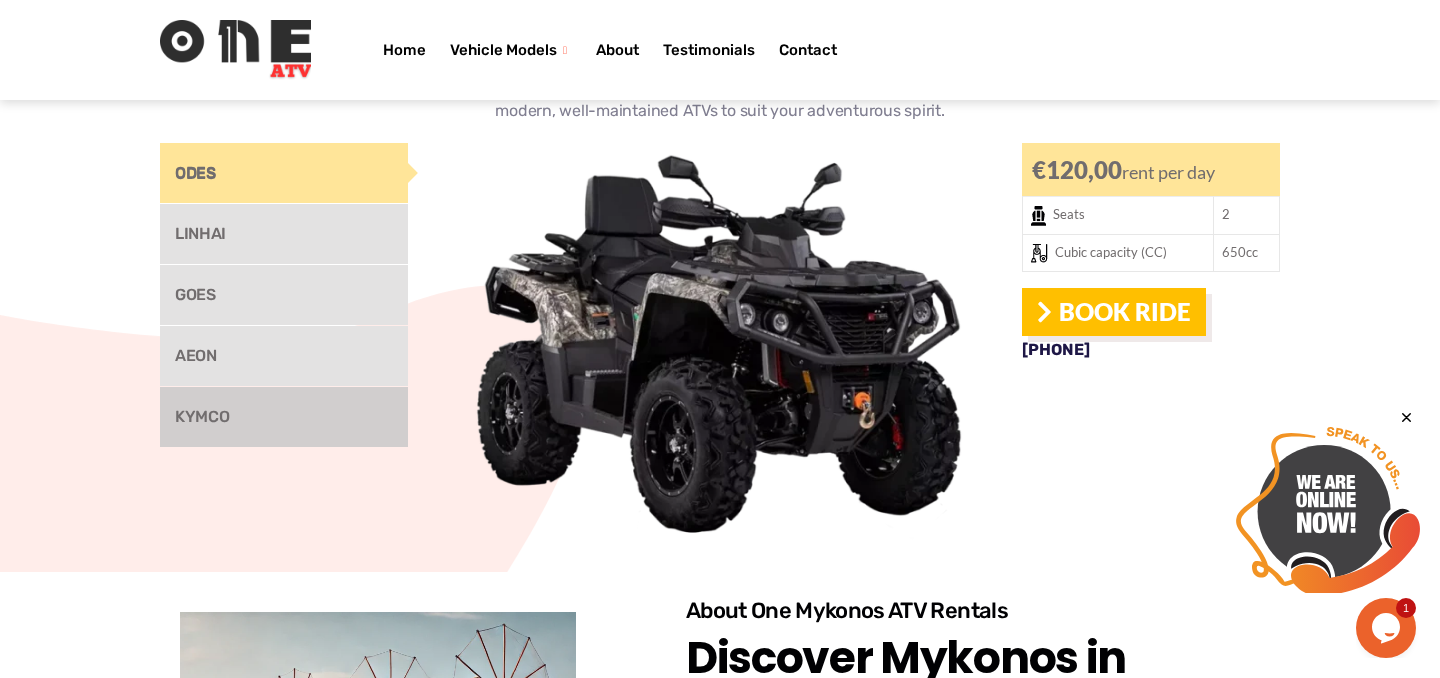 click on "KYMCO" at bounding box center (284, 417) 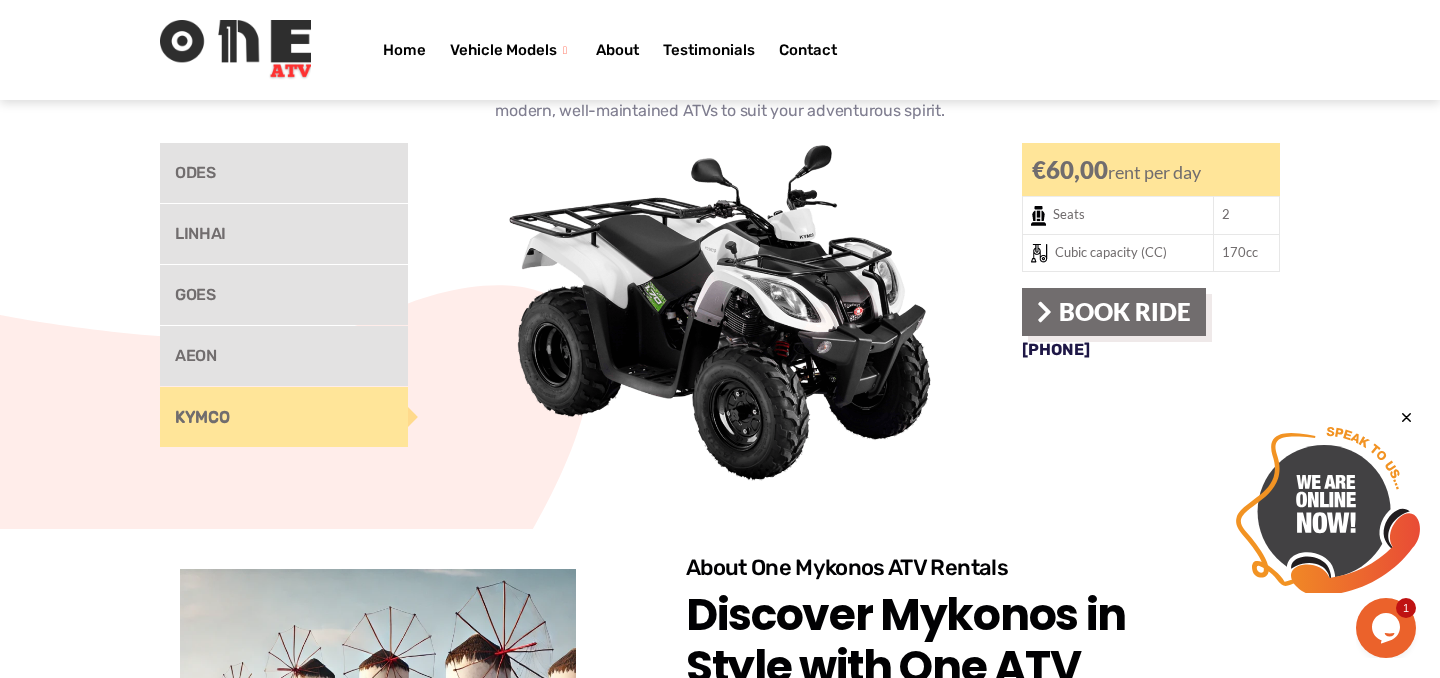 click on "Book Ride" at bounding box center (1114, 312) 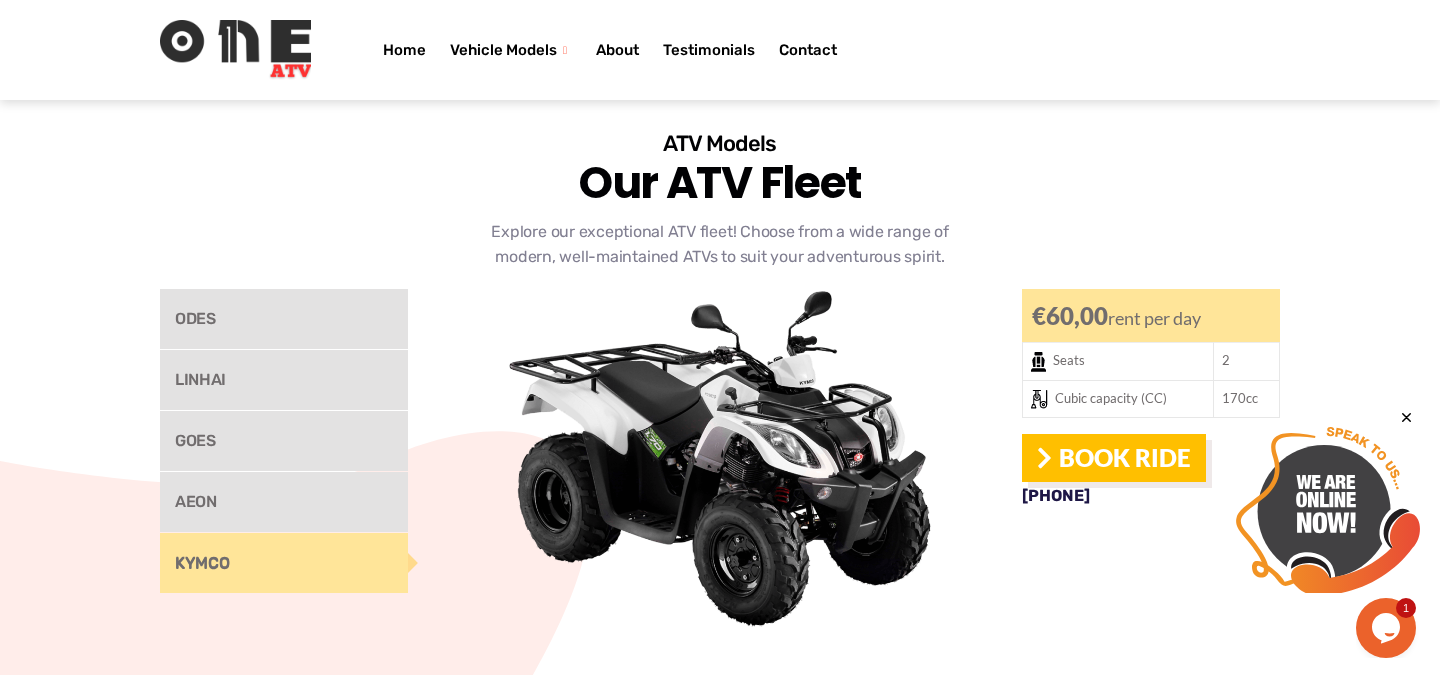scroll, scrollTop: 1391, scrollLeft: 0, axis: vertical 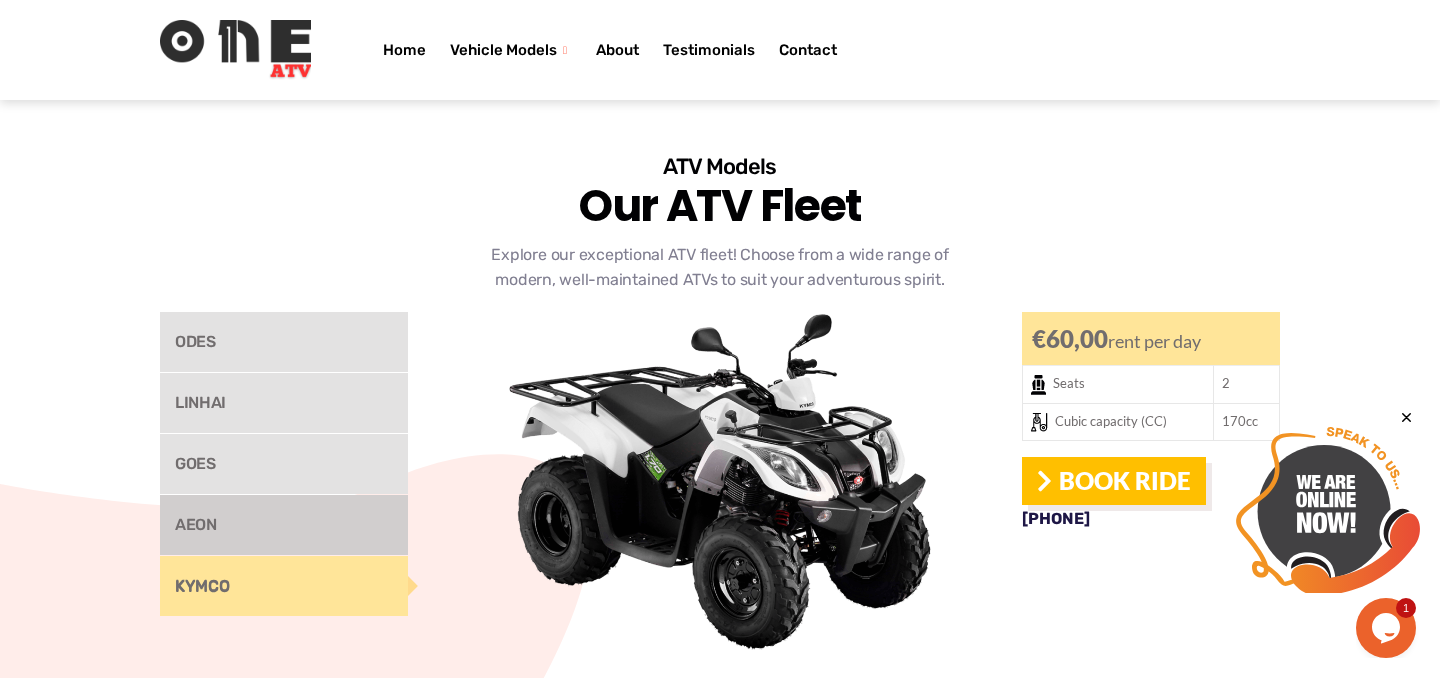 click on "AEON" at bounding box center (284, 525) 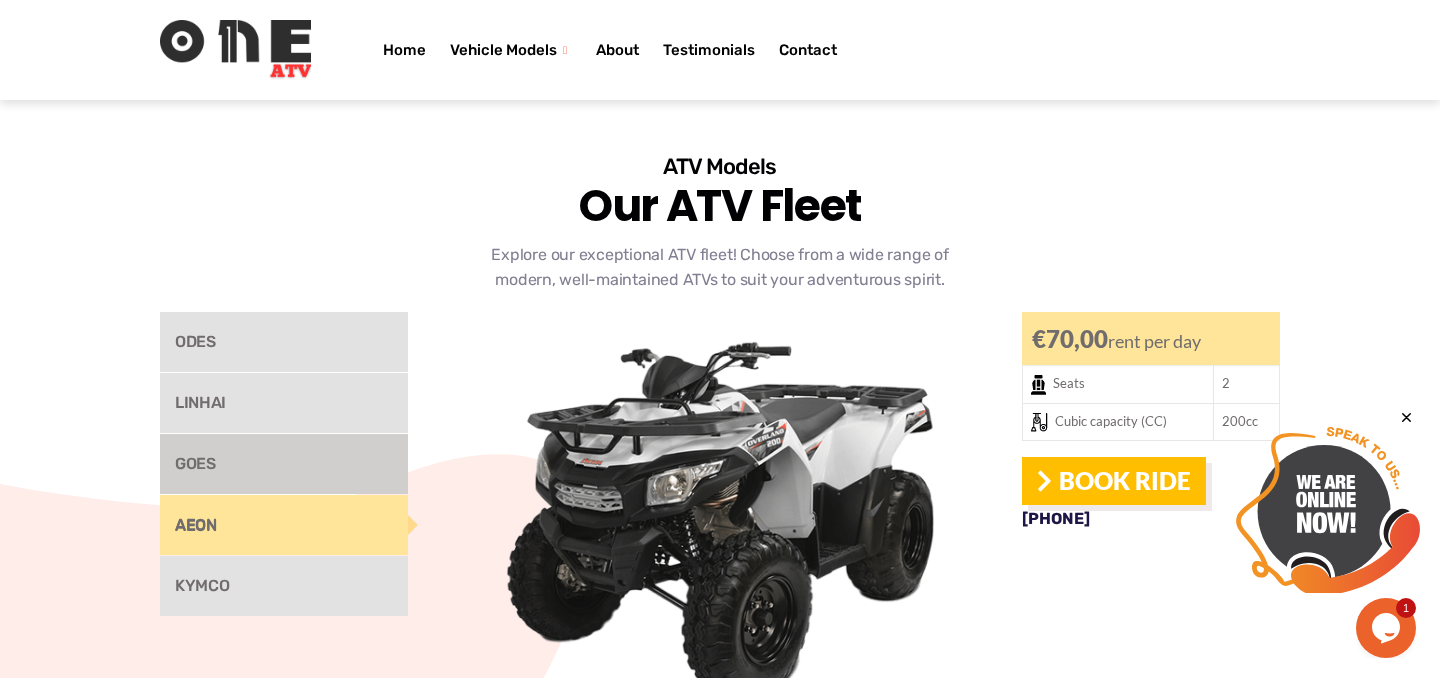 click on "GOES" at bounding box center [284, 464] 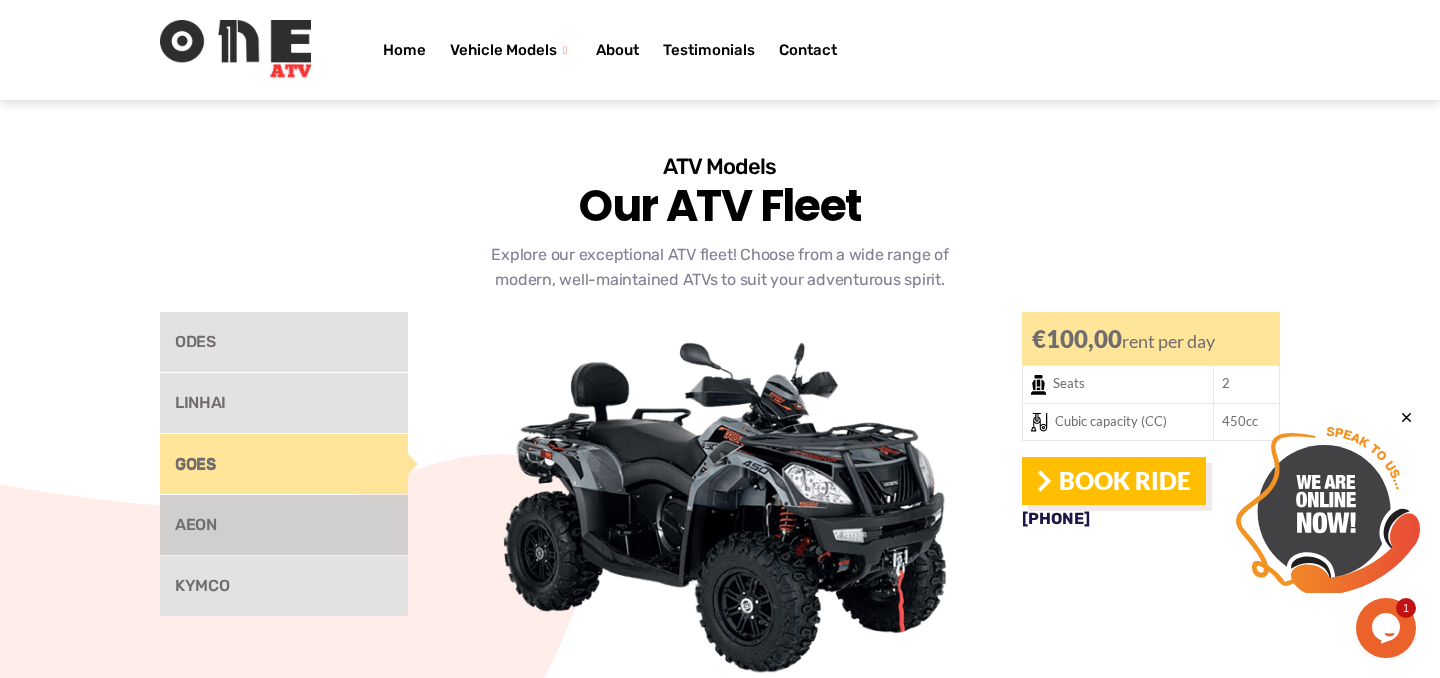 click on "AEON" at bounding box center [284, 525] 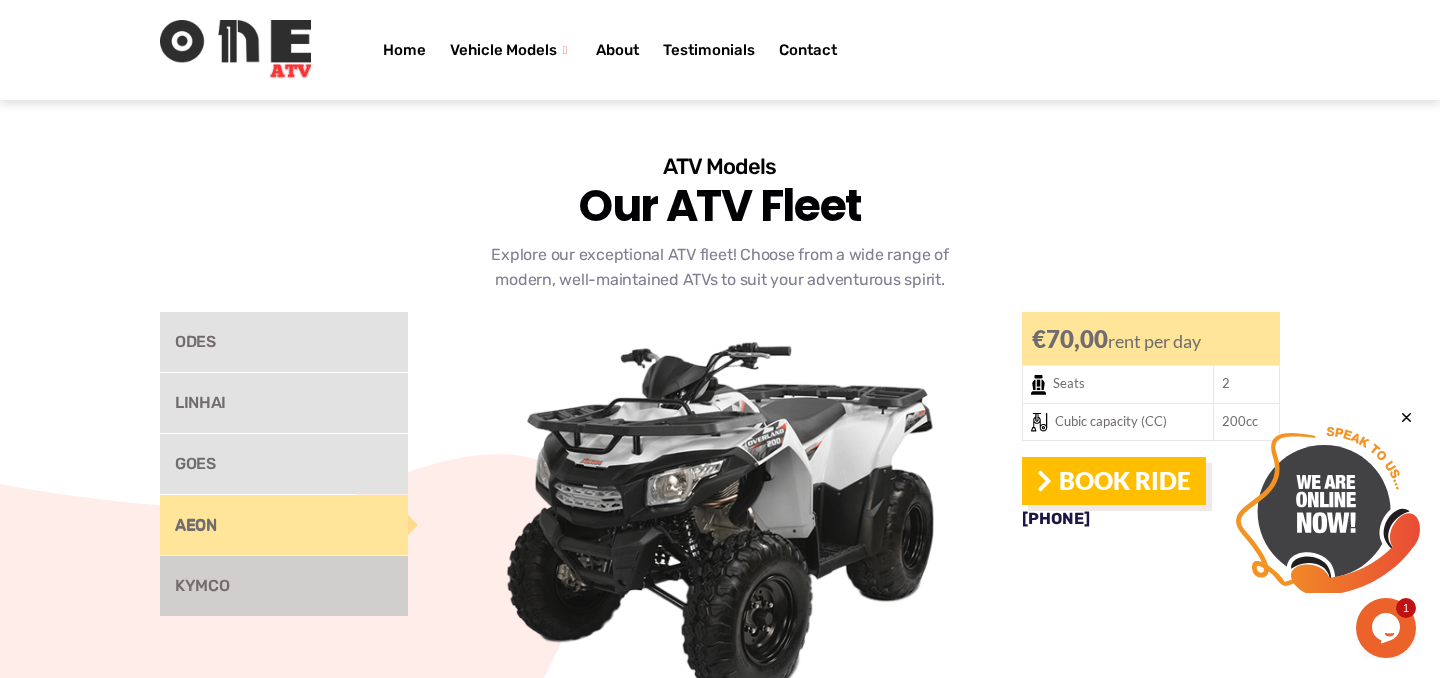 click on "KYMCO" at bounding box center (284, 586) 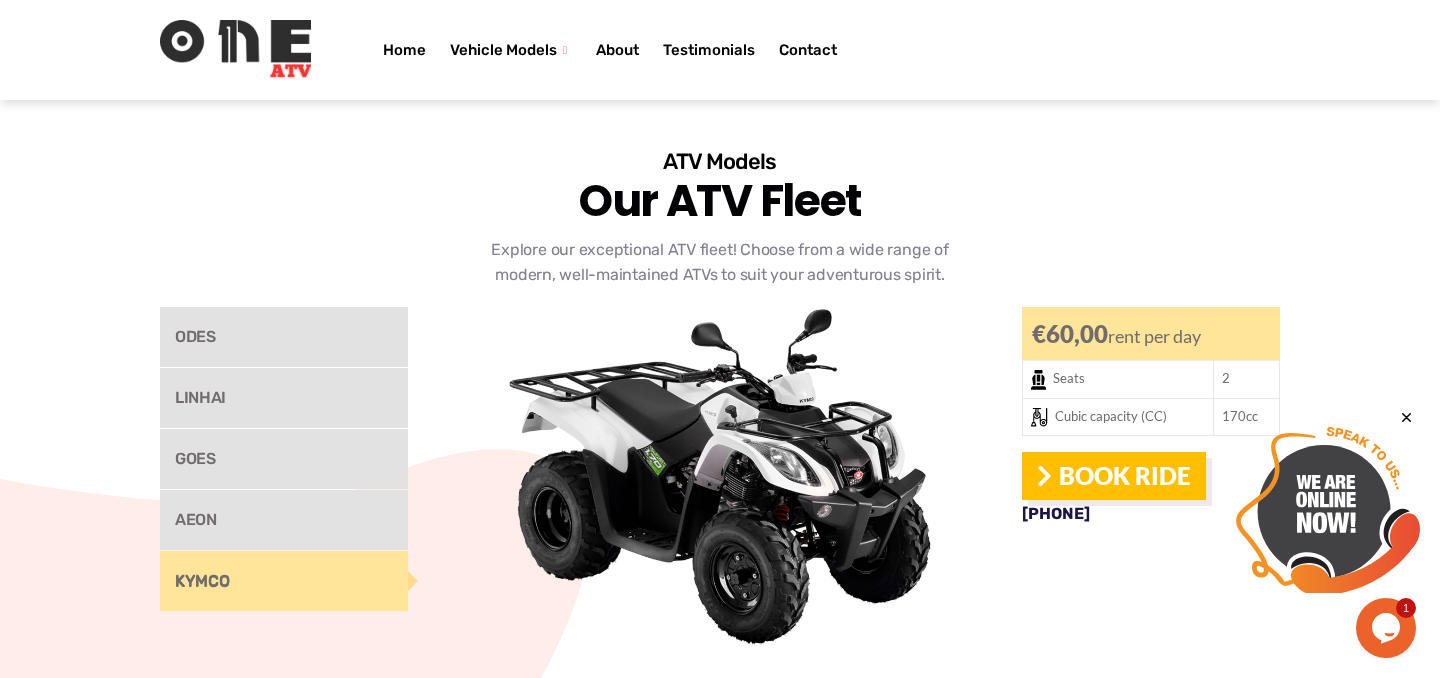 scroll, scrollTop: 1397, scrollLeft: 0, axis: vertical 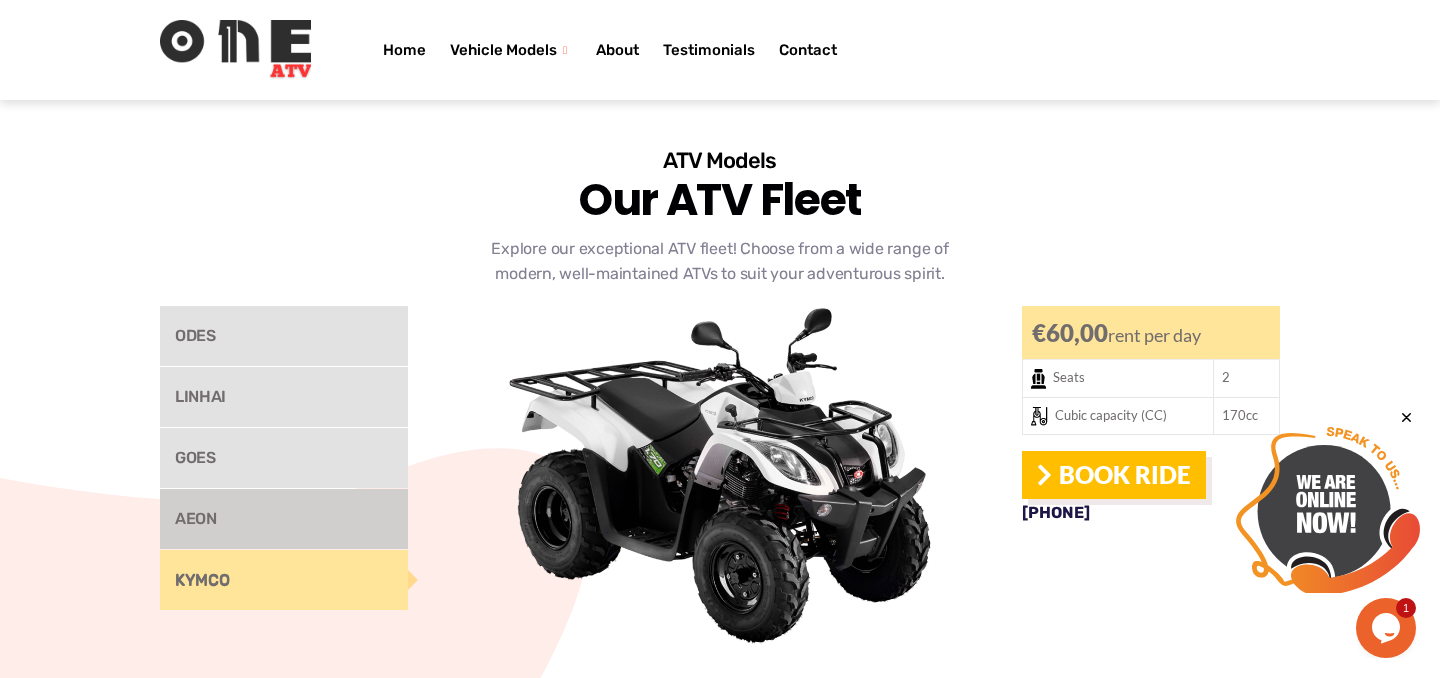 click on "AEON" at bounding box center [284, 519] 